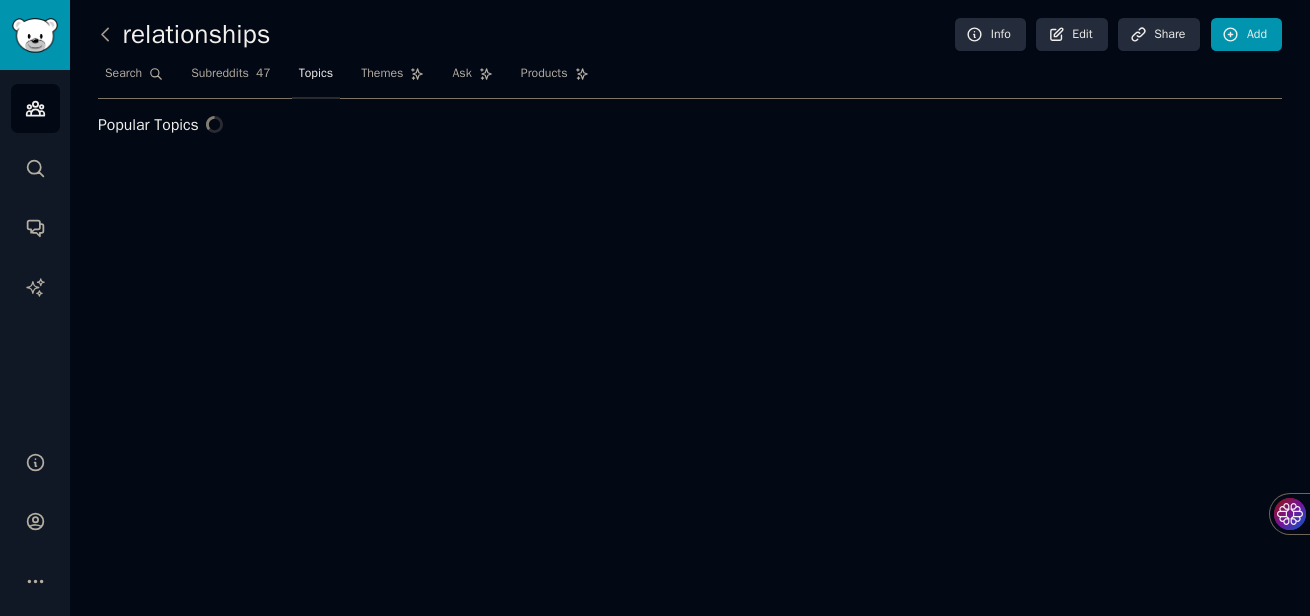 scroll, scrollTop: 0, scrollLeft: 0, axis: both 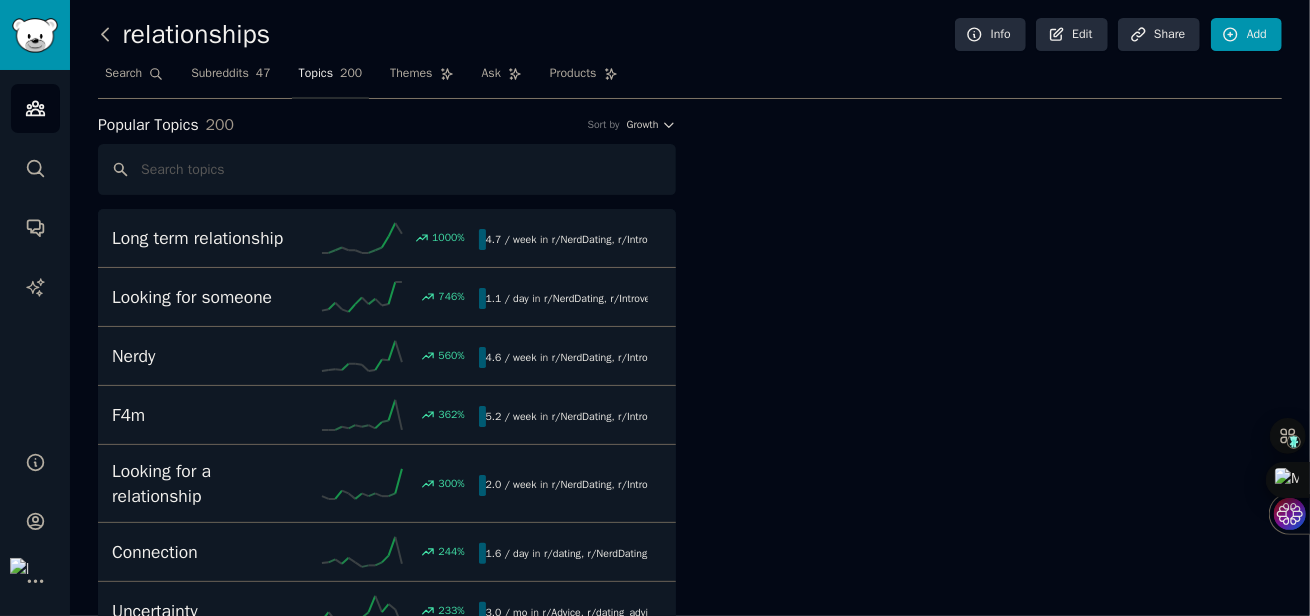 click 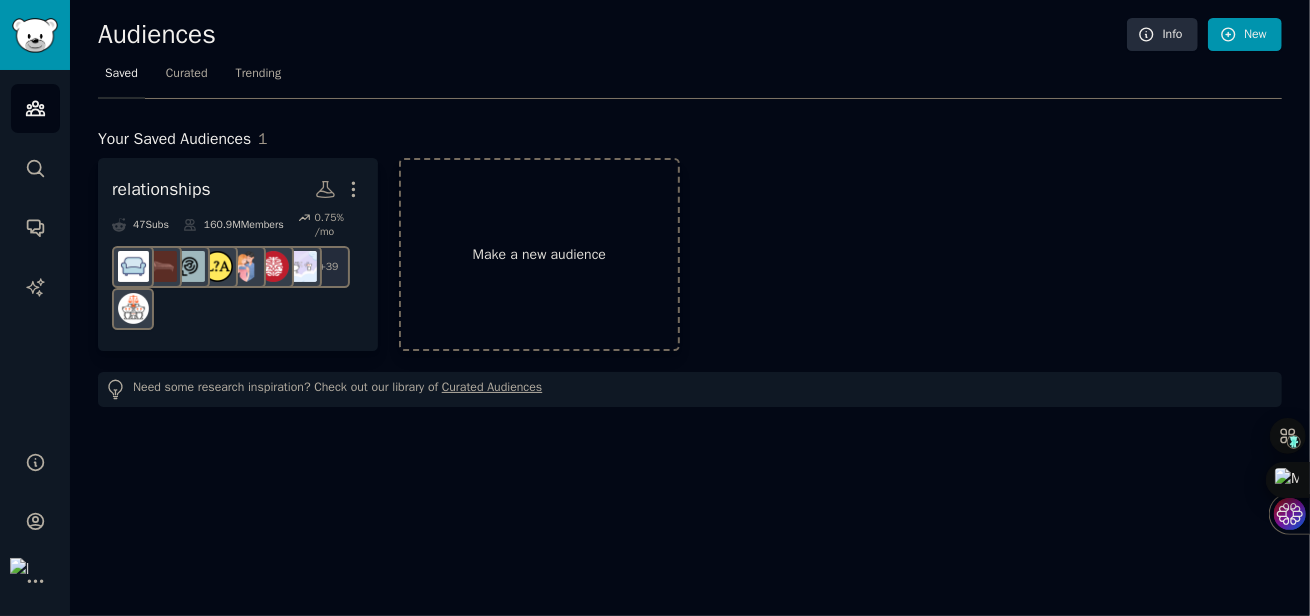 click on "Make a new audience" at bounding box center [539, 254] 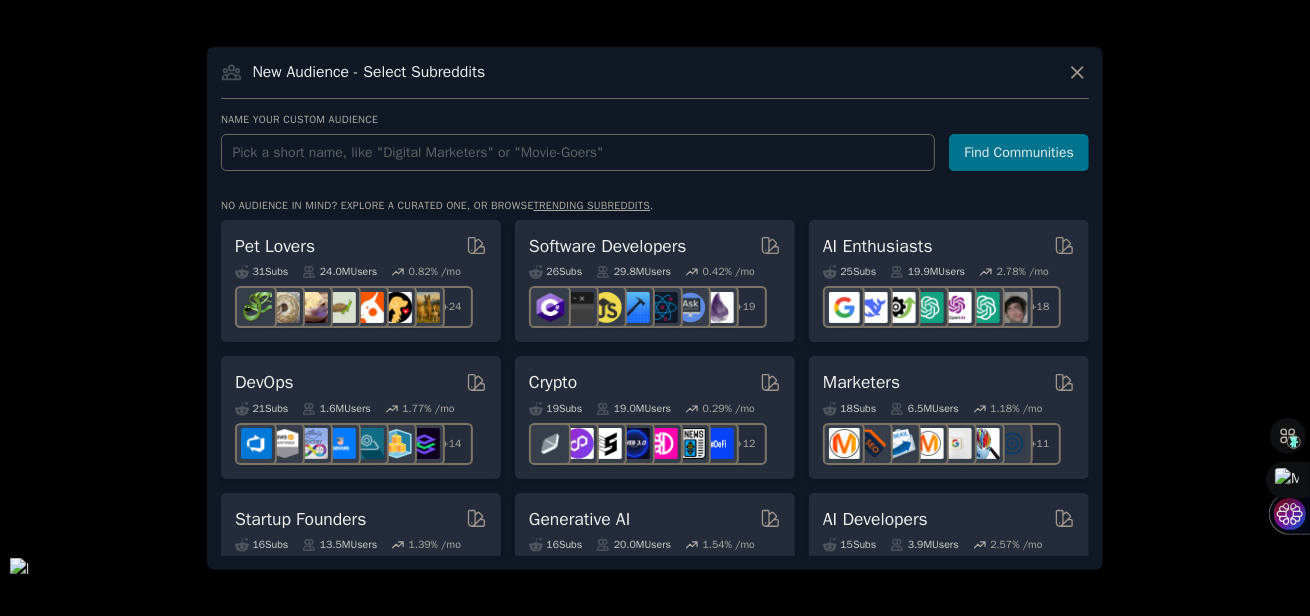 click at bounding box center [578, 152] 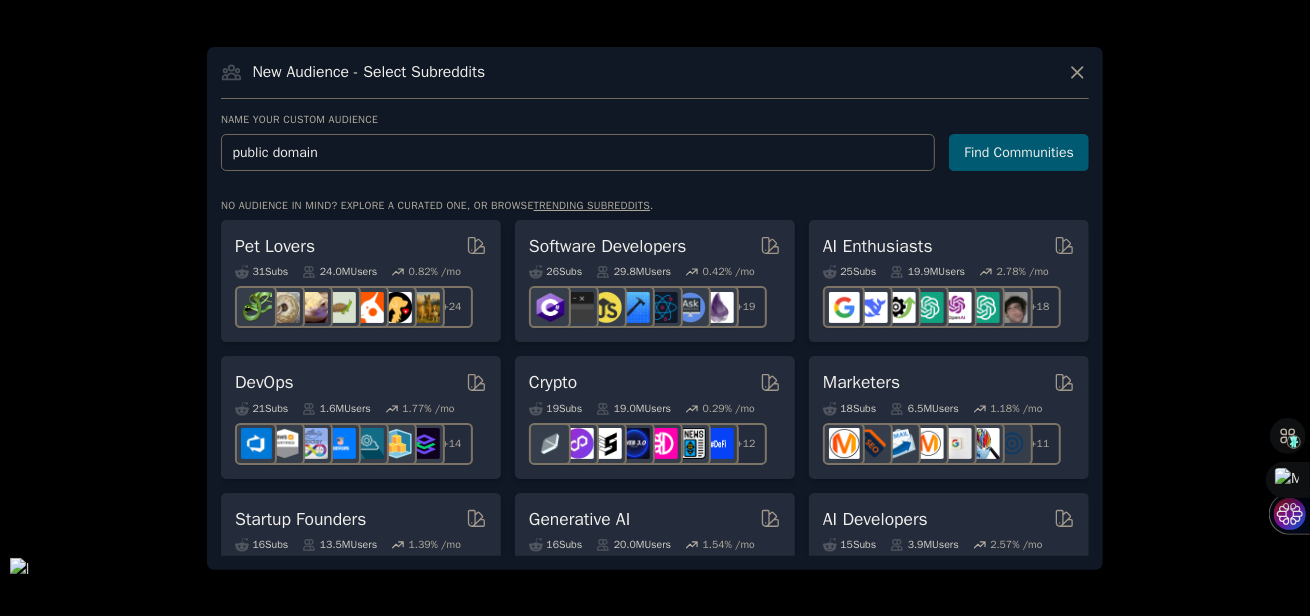 type on "public domain" 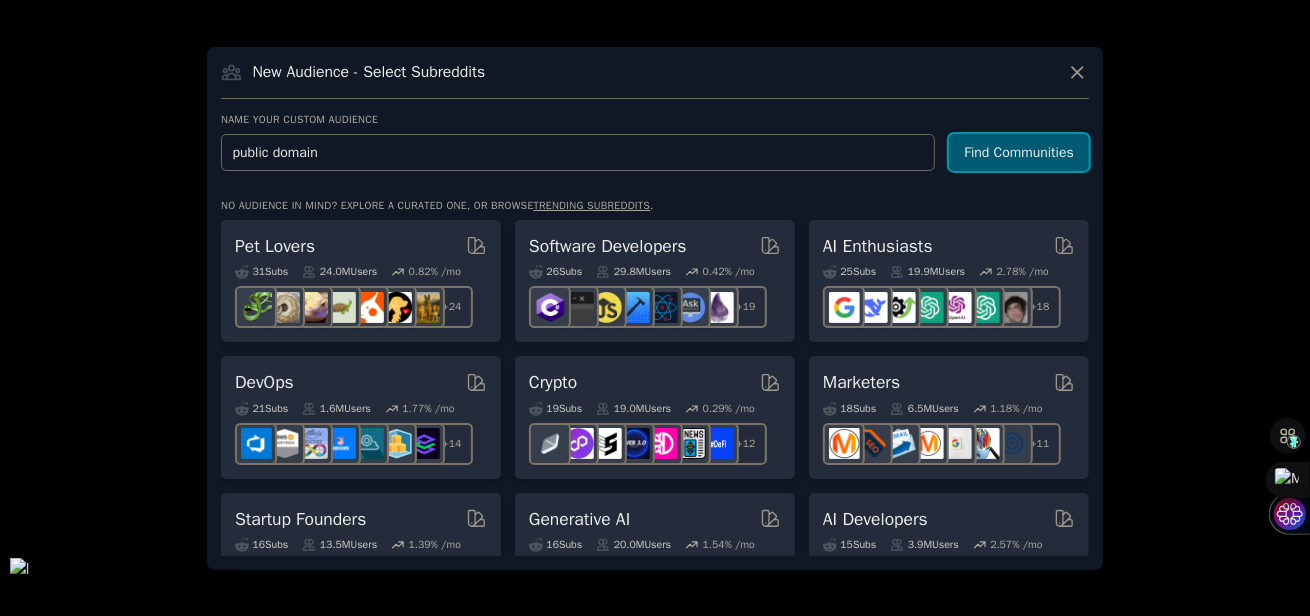 click on "Find Communities" at bounding box center (1019, 152) 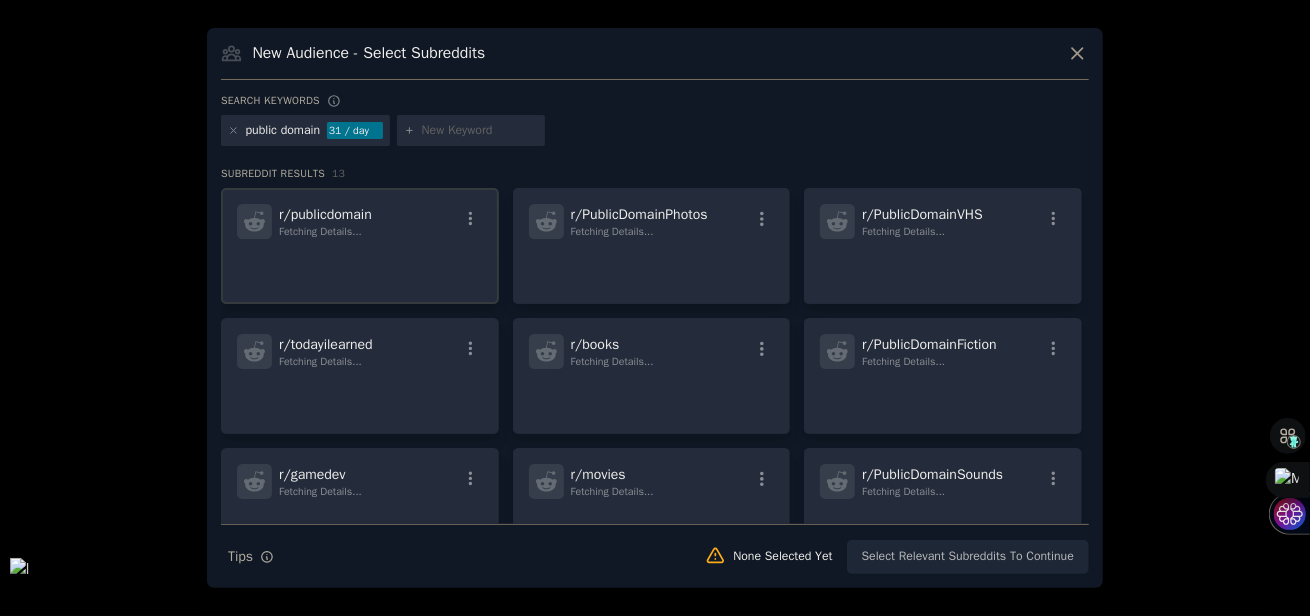 click on "r/ publicdomain Fetching Details..." at bounding box center [360, 221] 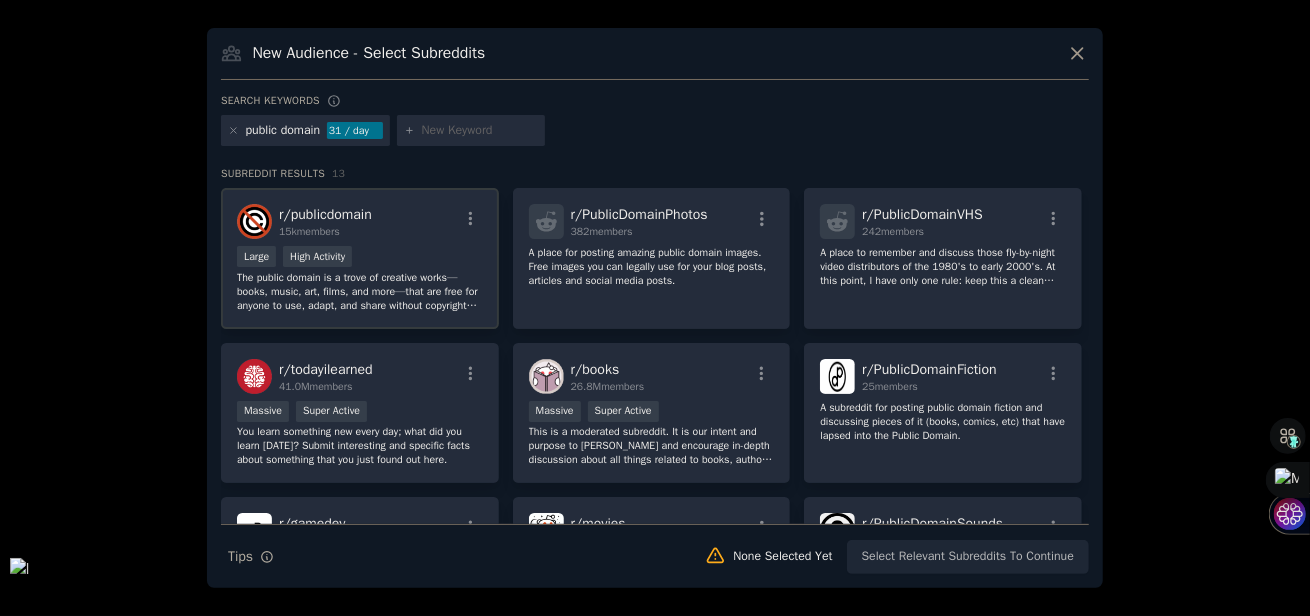 click on "Large High Activity" at bounding box center [360, 258] 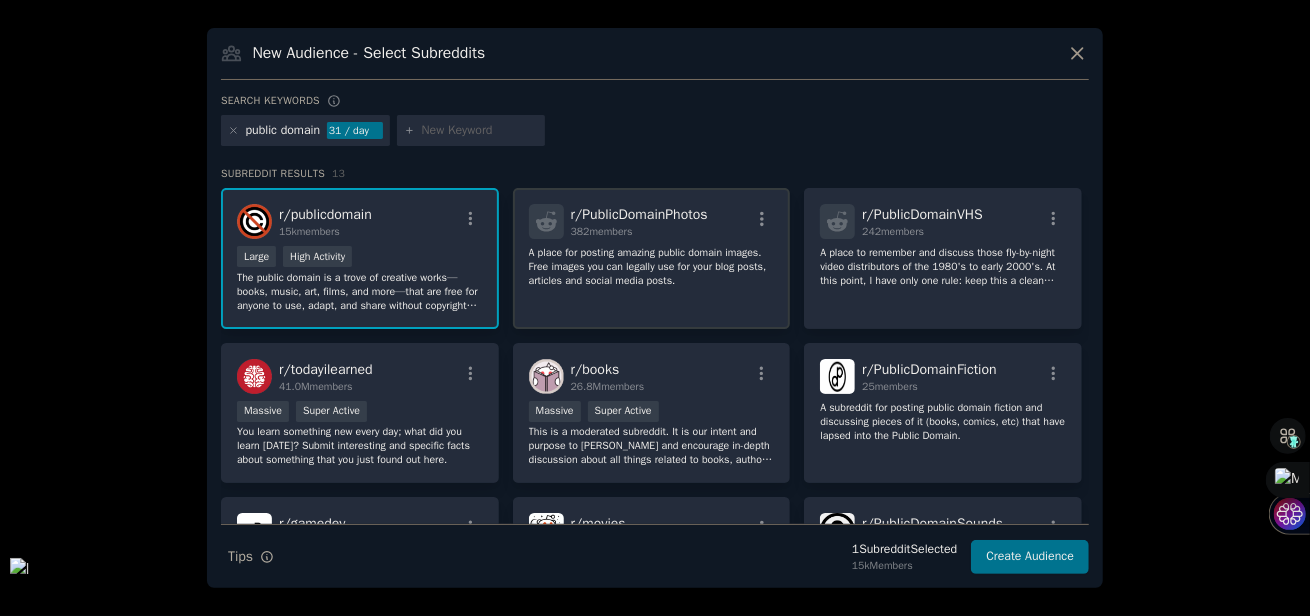 click on "A place for posting amazing public domain images. Free images you can legally use for your blog posts, articles and social media posts." 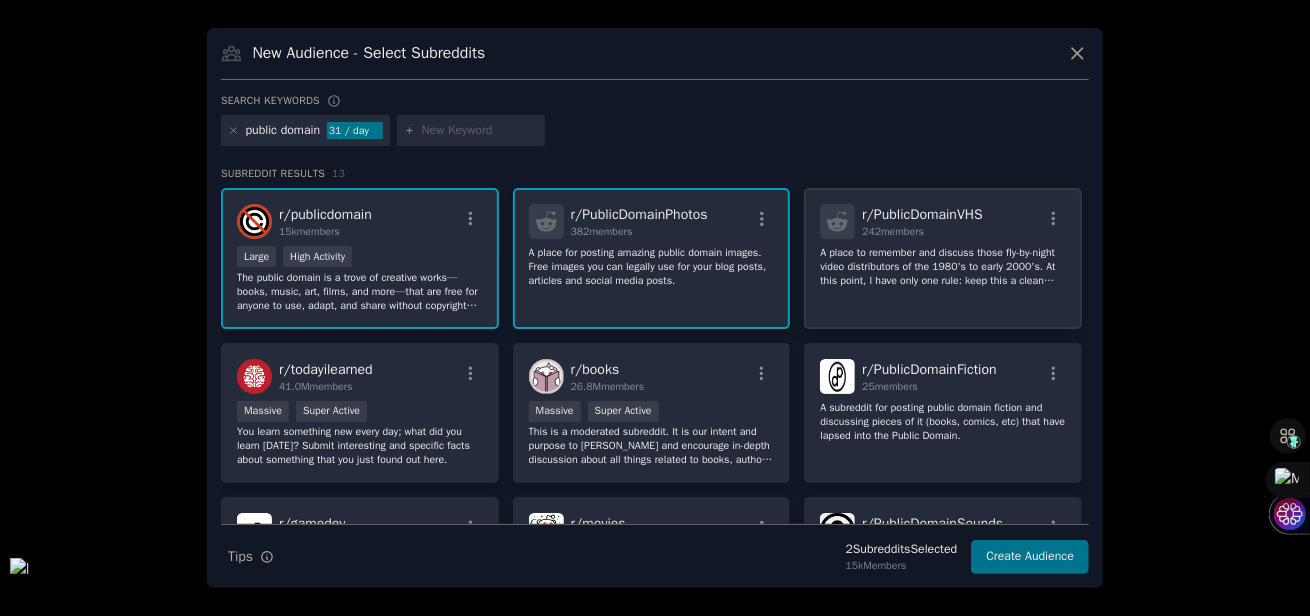 click on "A place to remember and discuss those fly-by-night video distributors of the 1980's to early 2000's.
At this point, I have only one rule: keep this a clean SFW community (no swearing, no [PERSON_NAME] or porno tapes, etc.). But if necessary, I will add rules as we go along." 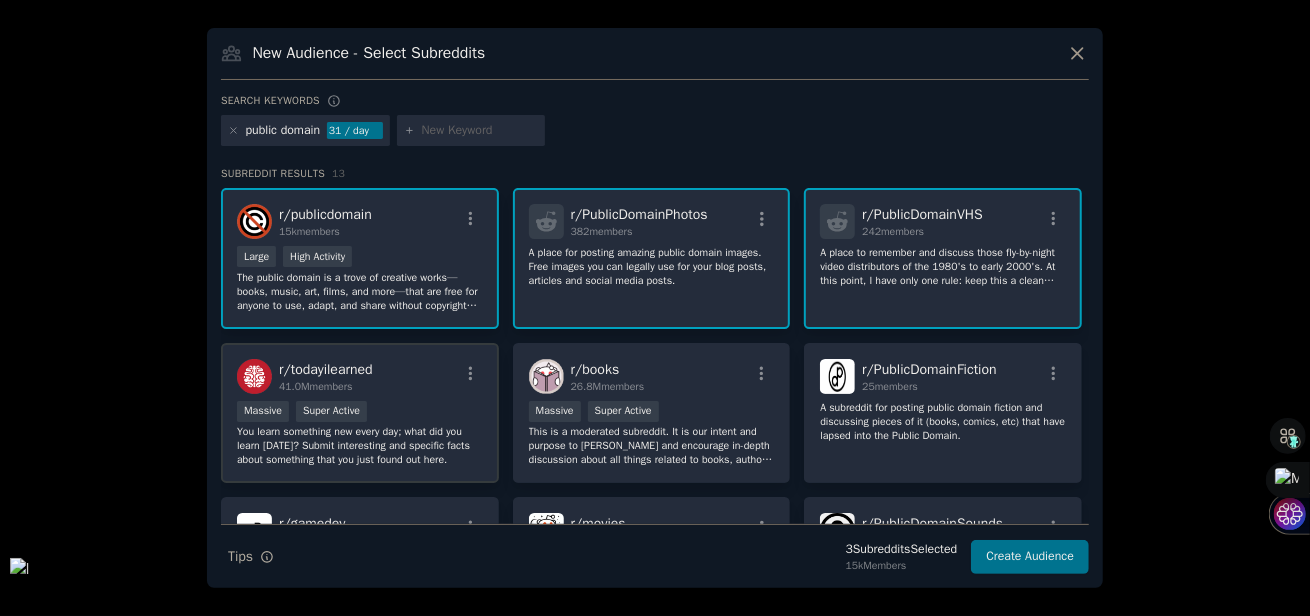 click on "r/ todayilearned 41.0M  members" at bounding box center (360, 376) 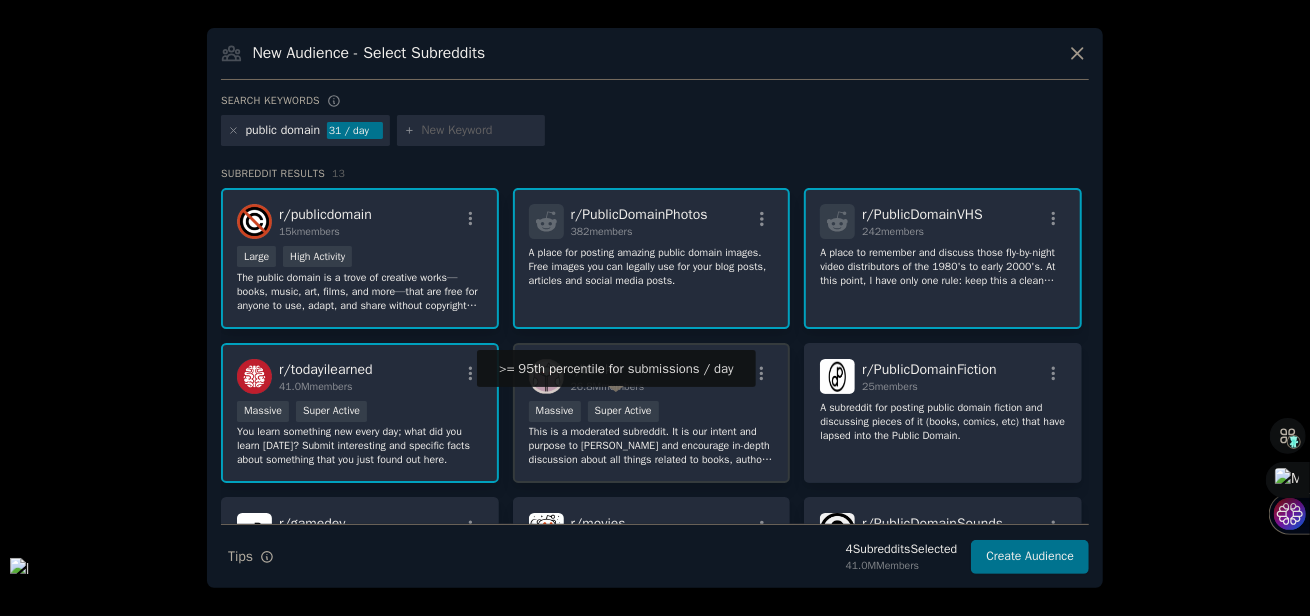 click on "Super Active" at bounding box center (623, 411) 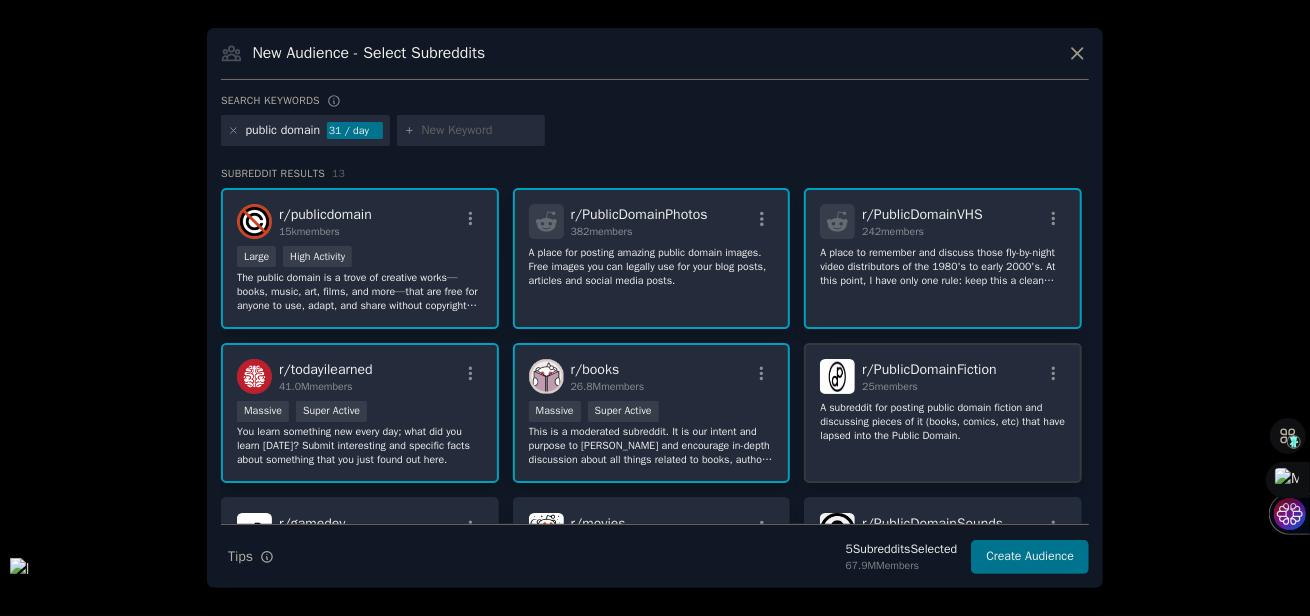 click on "A subreddit for posting public domain fiction and discussing pieces of it (books, comics, etc) that have lapsed into the Public Domain." 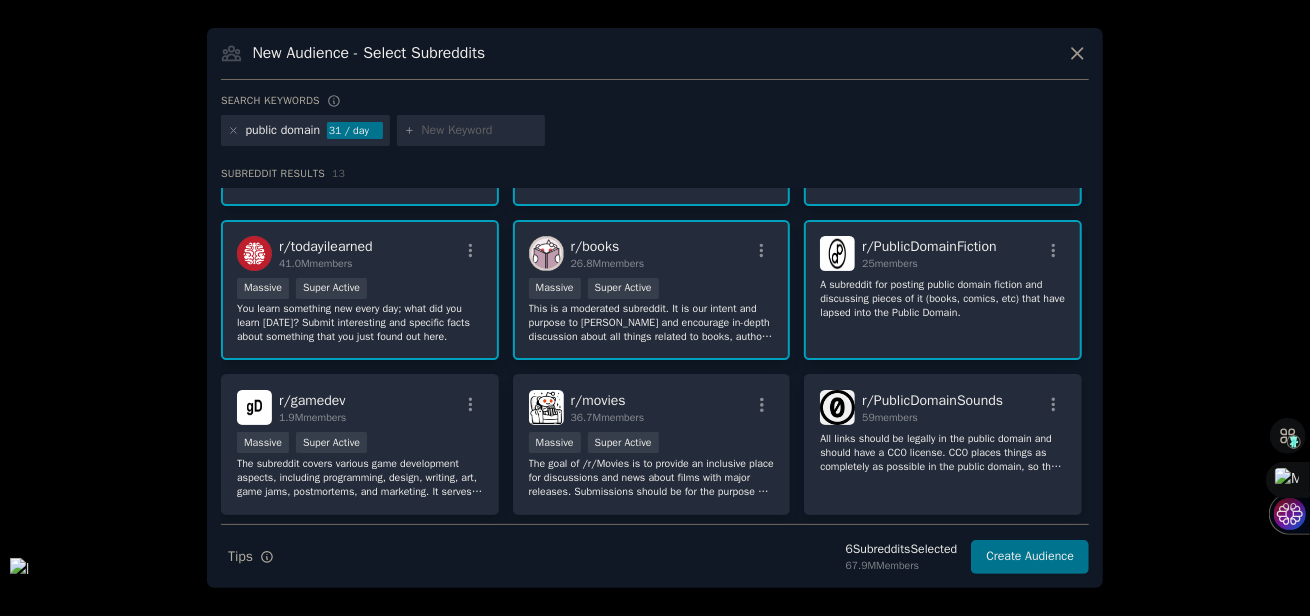 scroll, scrollTop: 111, scrollLeft: 0, axis: vertical 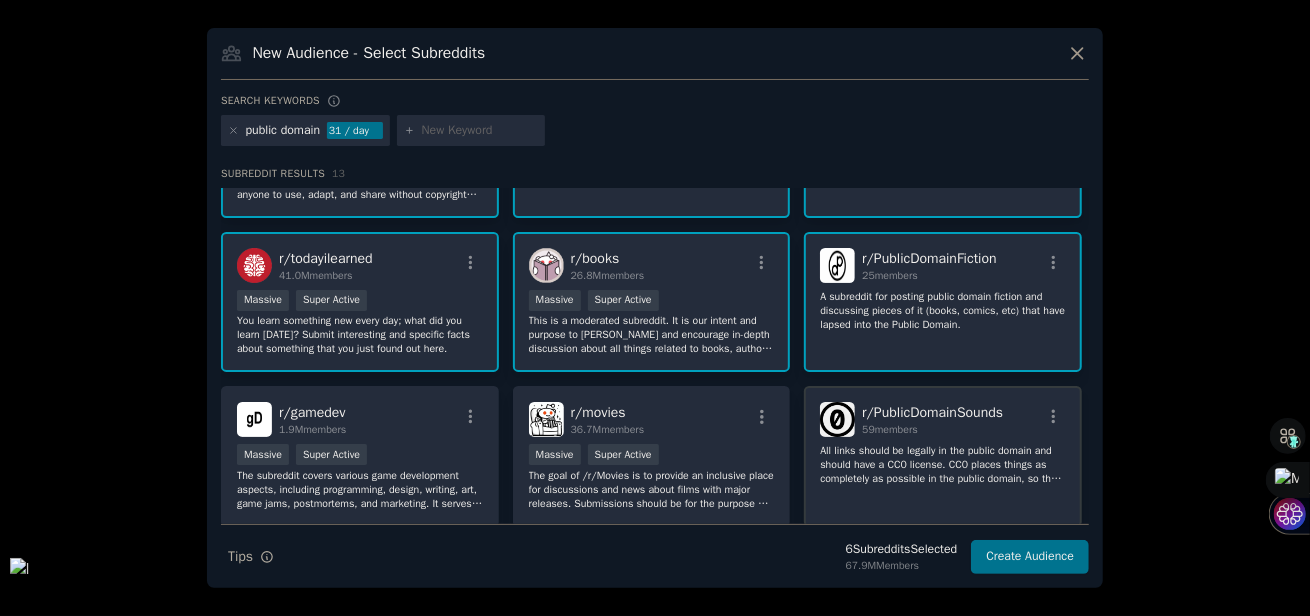 click on "59  members" at bounding box center (932, 430) 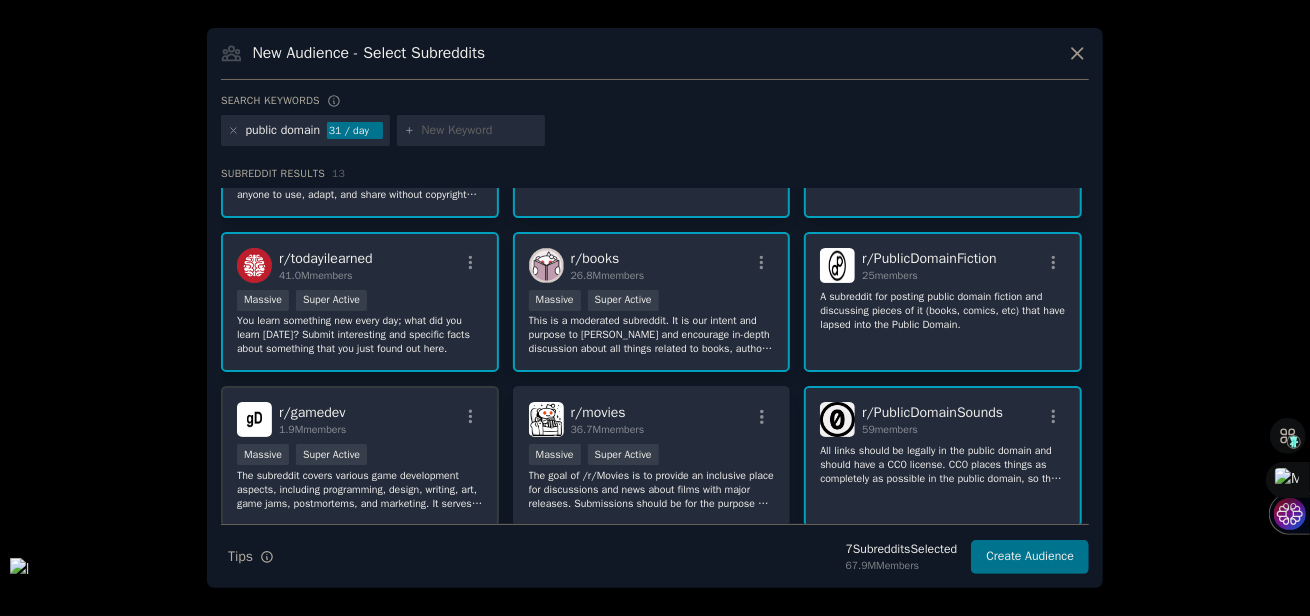 scroll, scrollTop: 333, scrollLeft: 0, axis: vertical 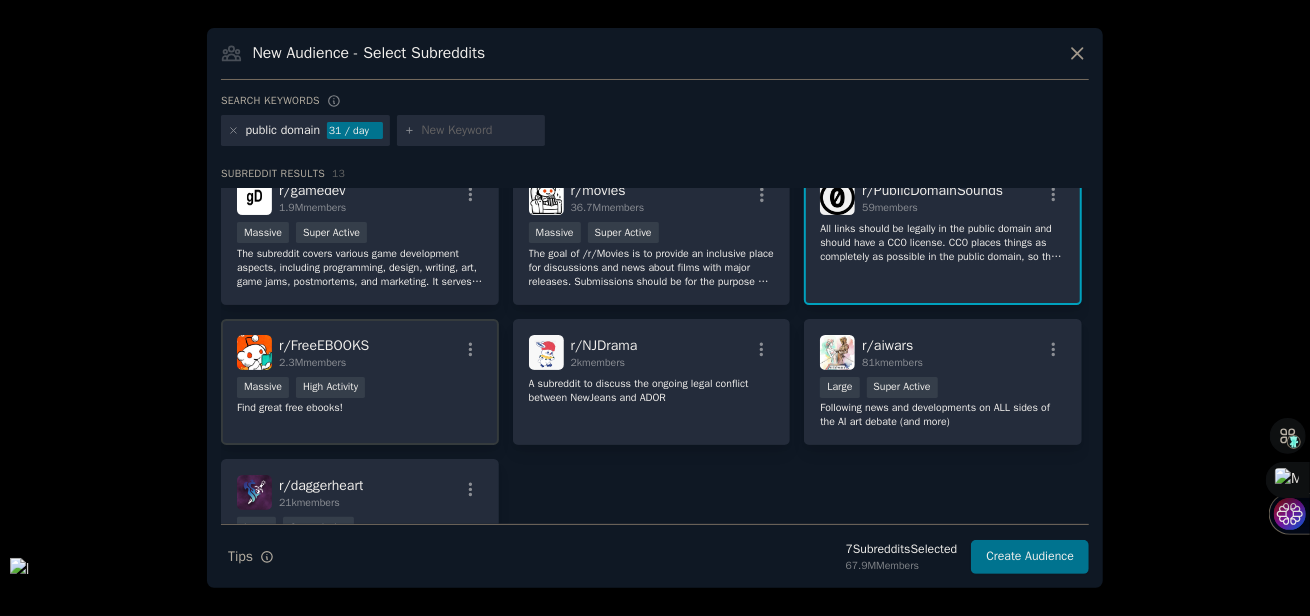 click on "Massive High Activity" at bounding box center [360, 389] 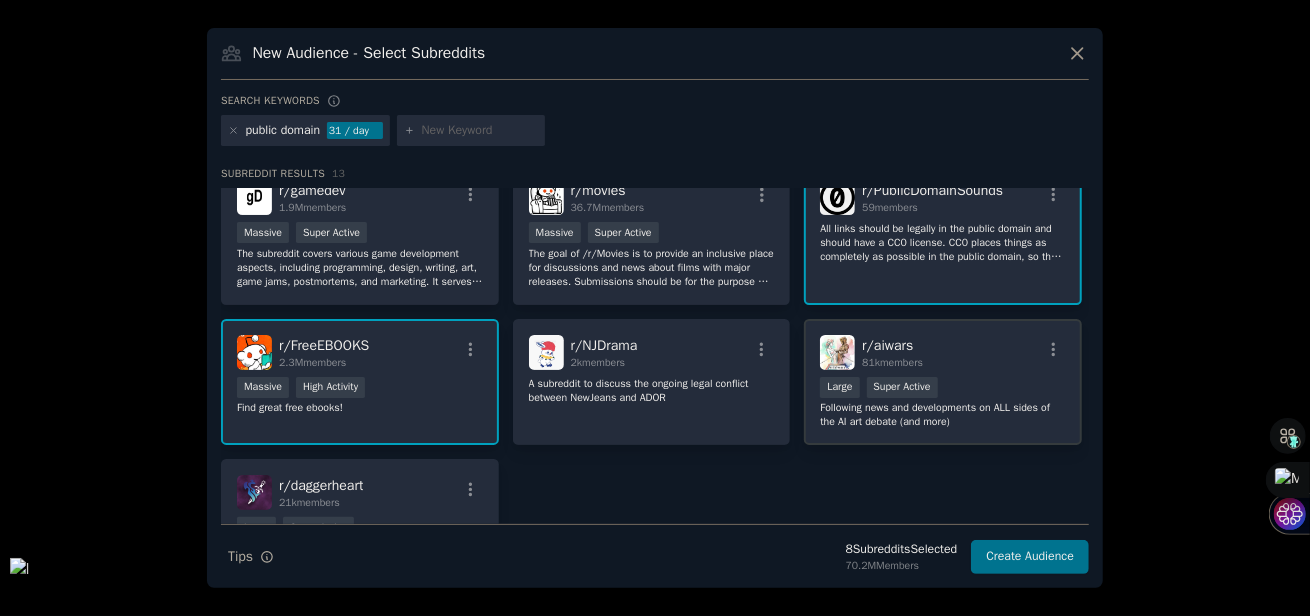 click on "Large Super Active" at bounding box center (943, 389) 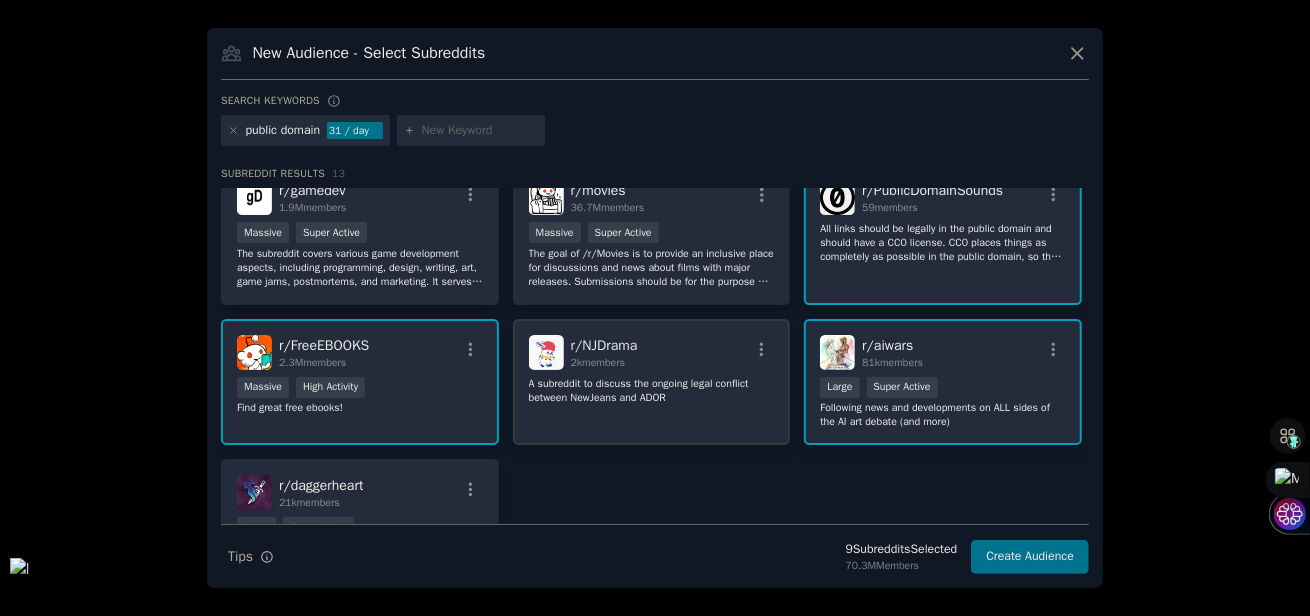 scroll, scrollTop: 472, scrollLeft: 0, axis: vertical 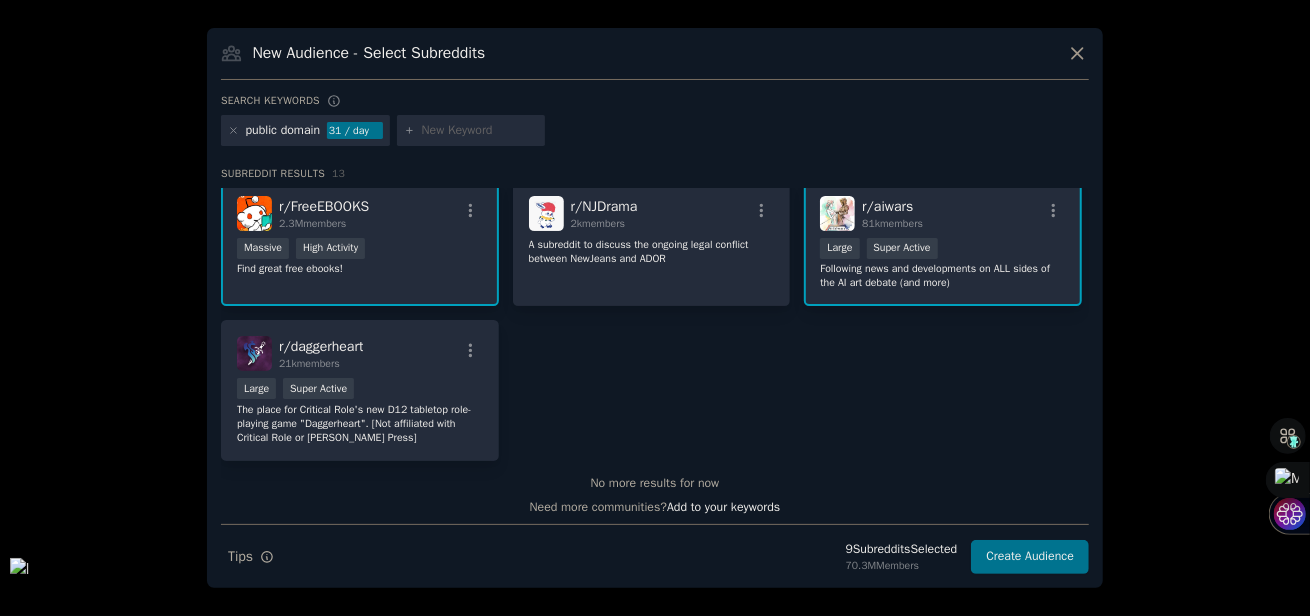 click at bounding box center [480, 131] 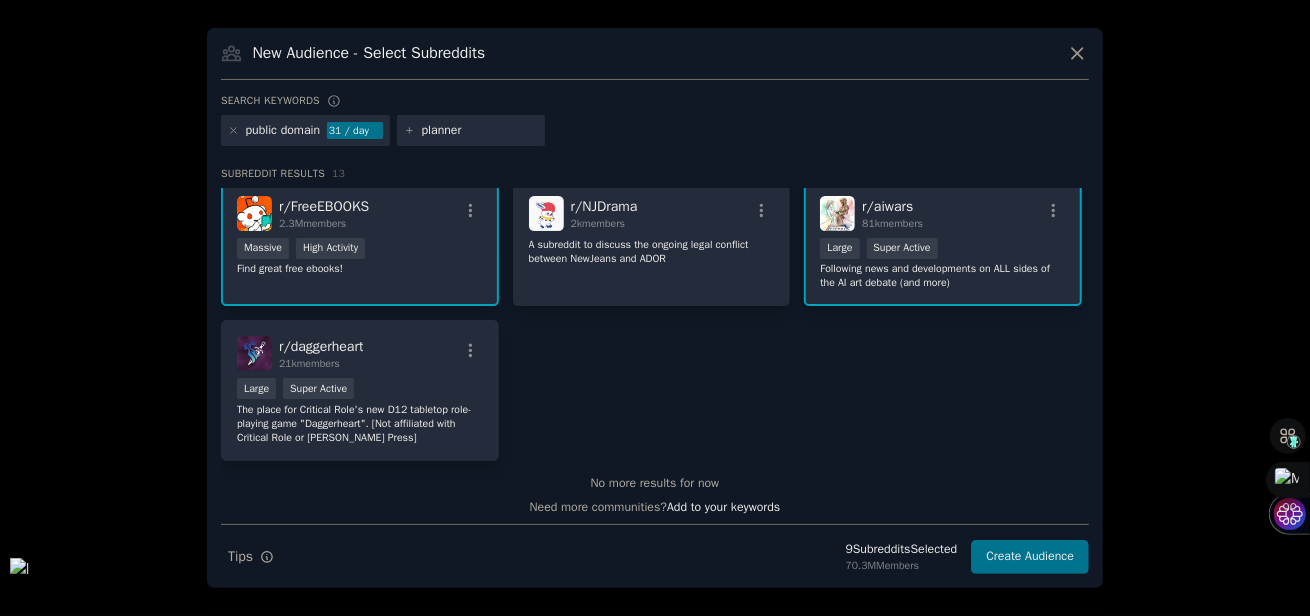 type on "planners" 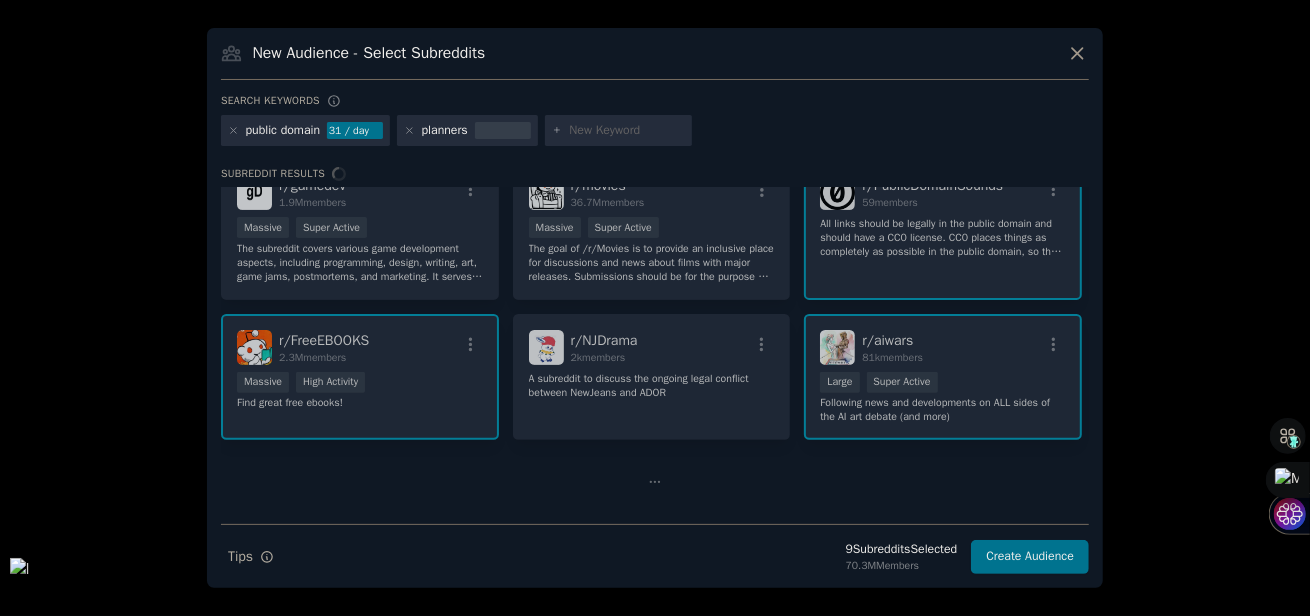 scroll, scrollTop: 0, scrollLeft: 0, axis: both 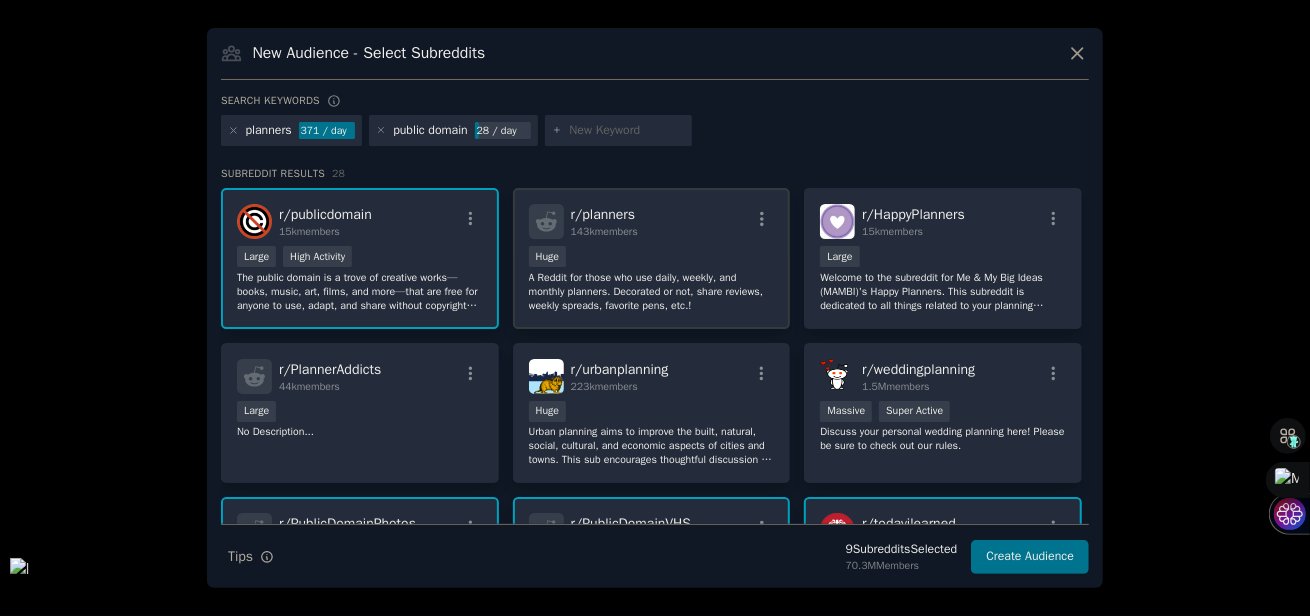 click on "r/ planners 143k  members" at bounding box center [652, 221] 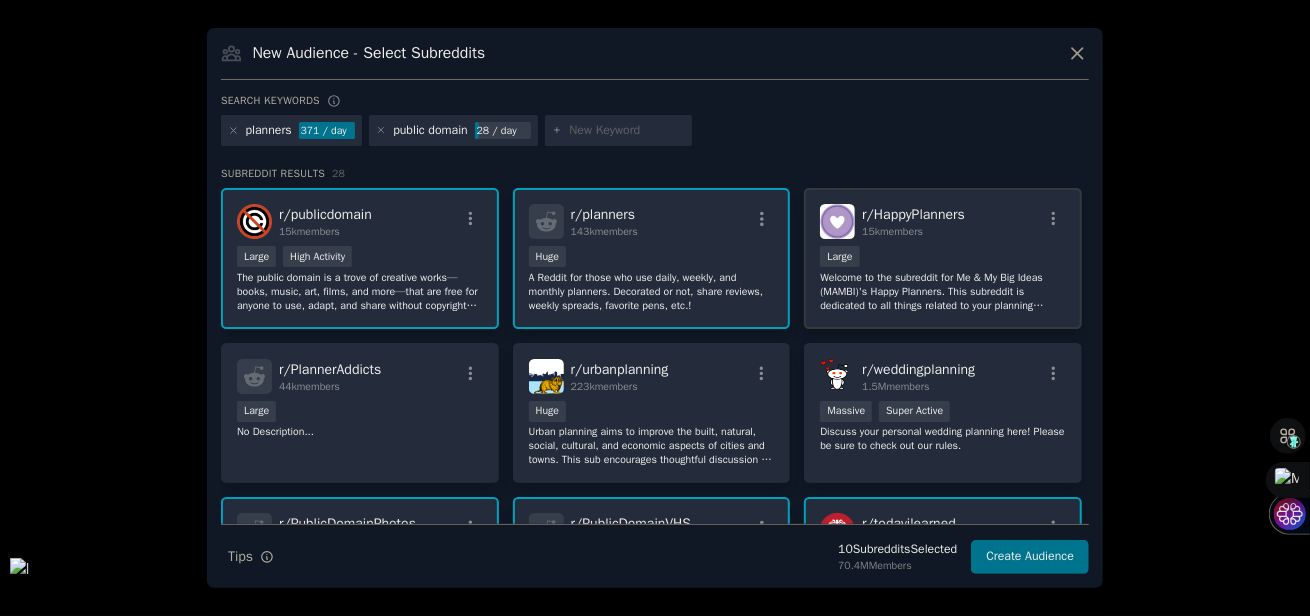 click on "15k  members" at bounding box center [913, 232] 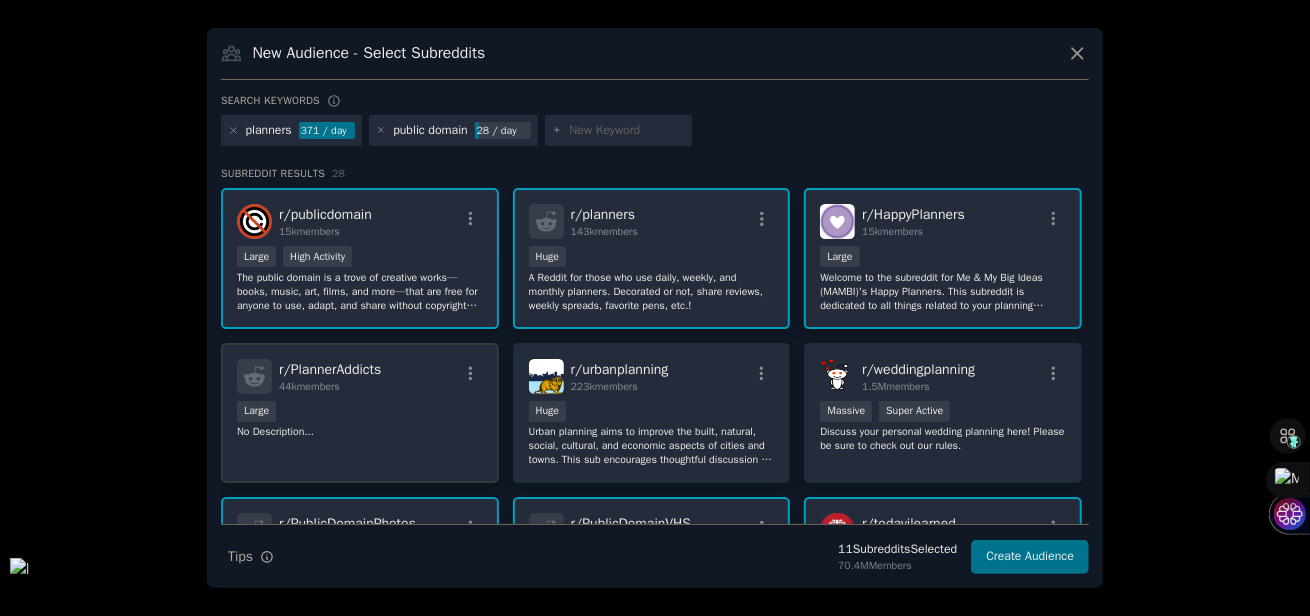 click on "Large" at bounding box center [360, 413] 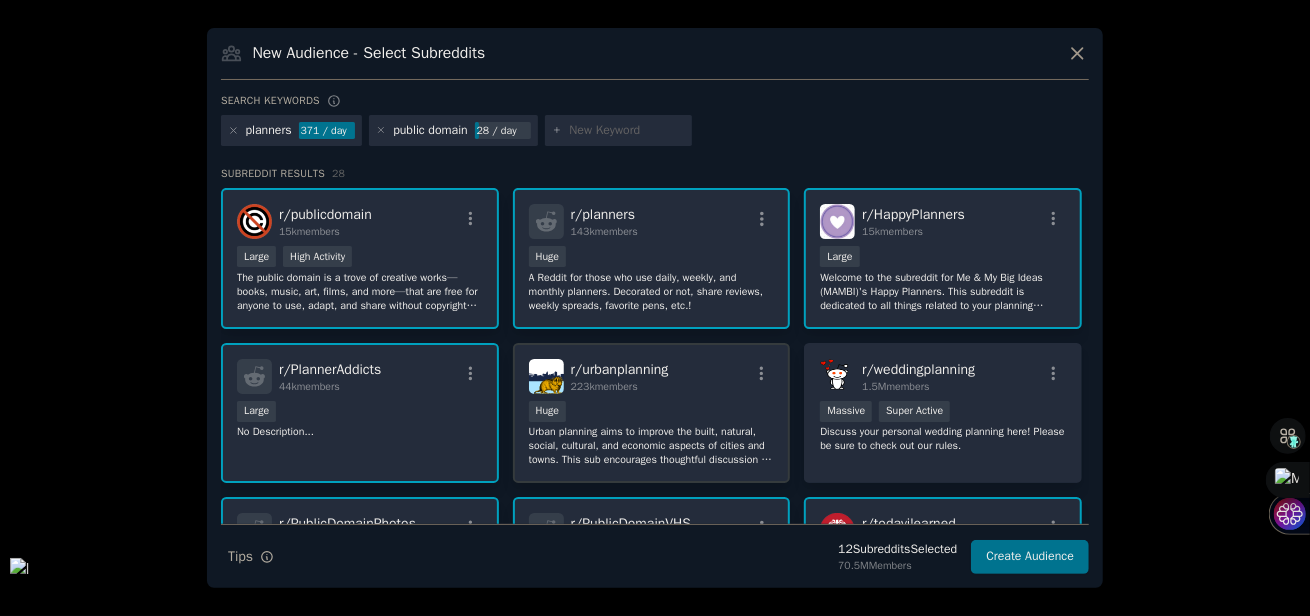 click on "Huge" at bounding box center [652, 413] 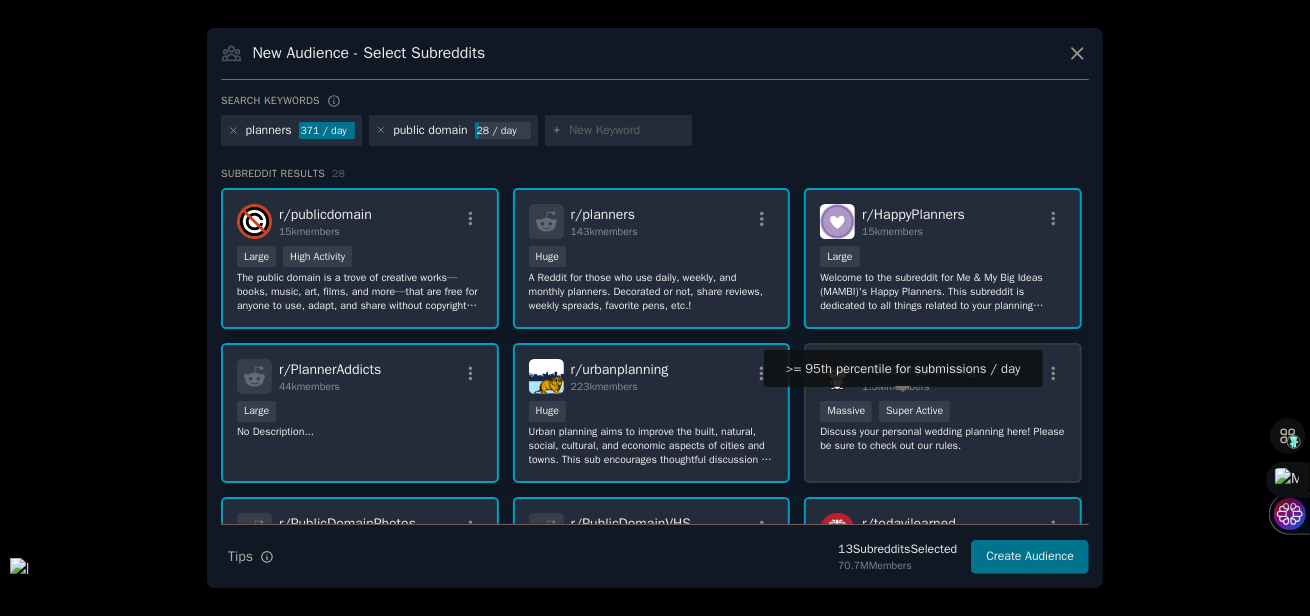 click on "Super Active" at bounding box center (914, 411) 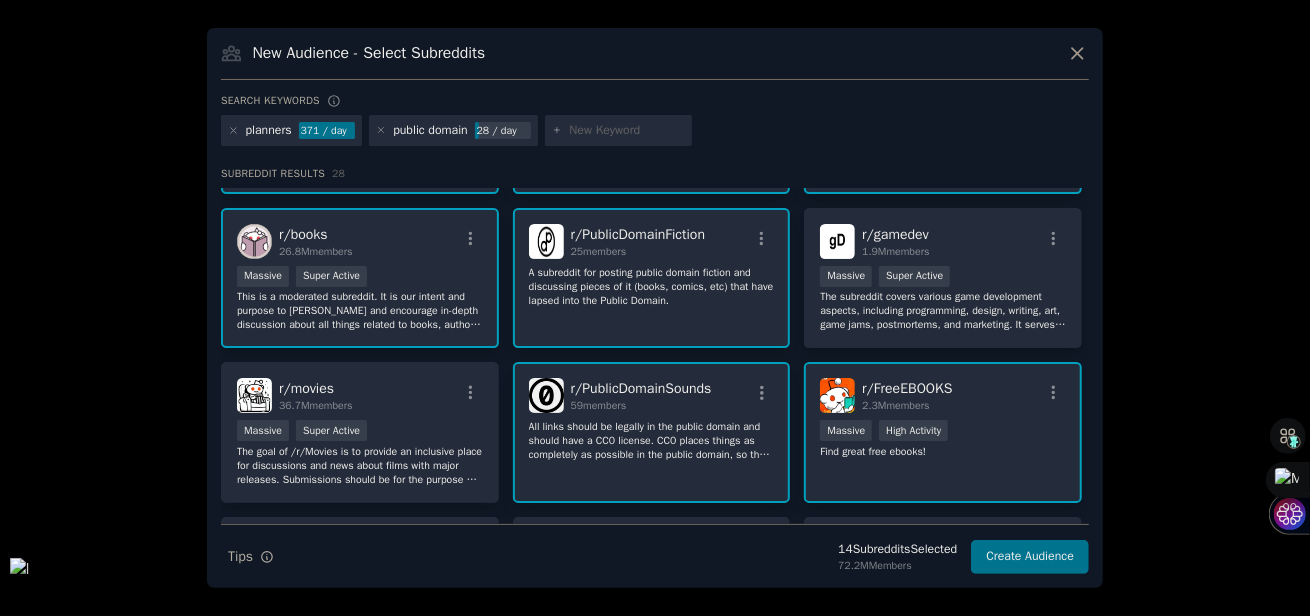 scroll, scrollTop: 639, scrollLeft: 0, axis: vertical 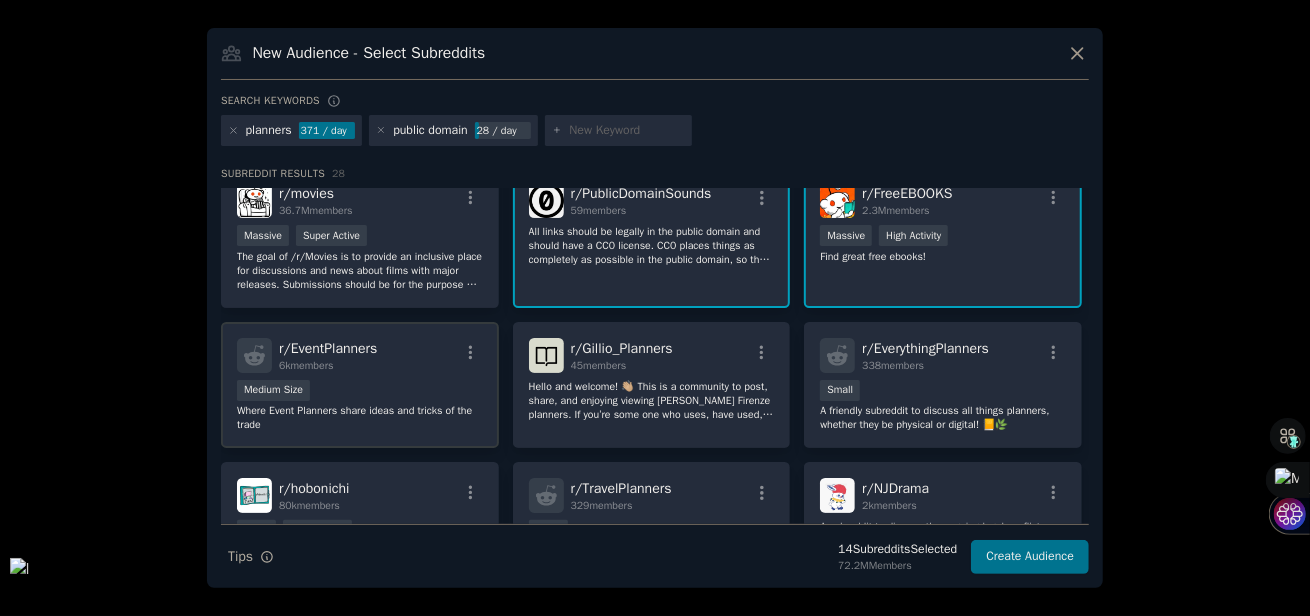 click on "Medium Size" at bounding box center [360, 392] 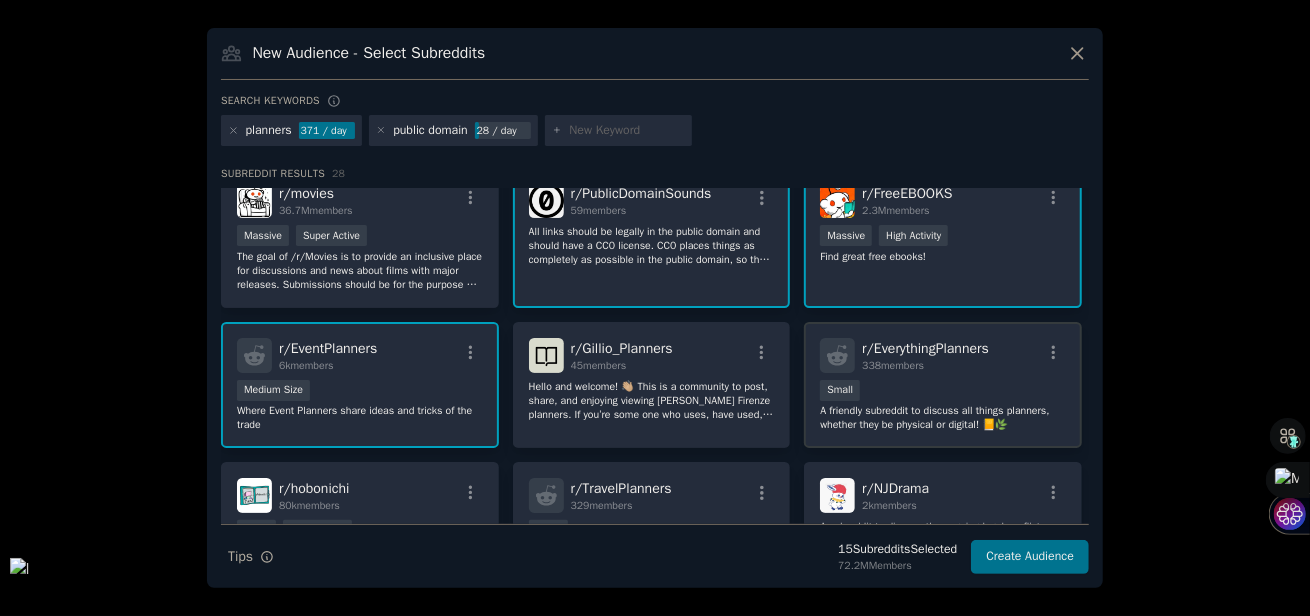 click on "r/ EverythingPlanners" at bounding box center (925, 348) 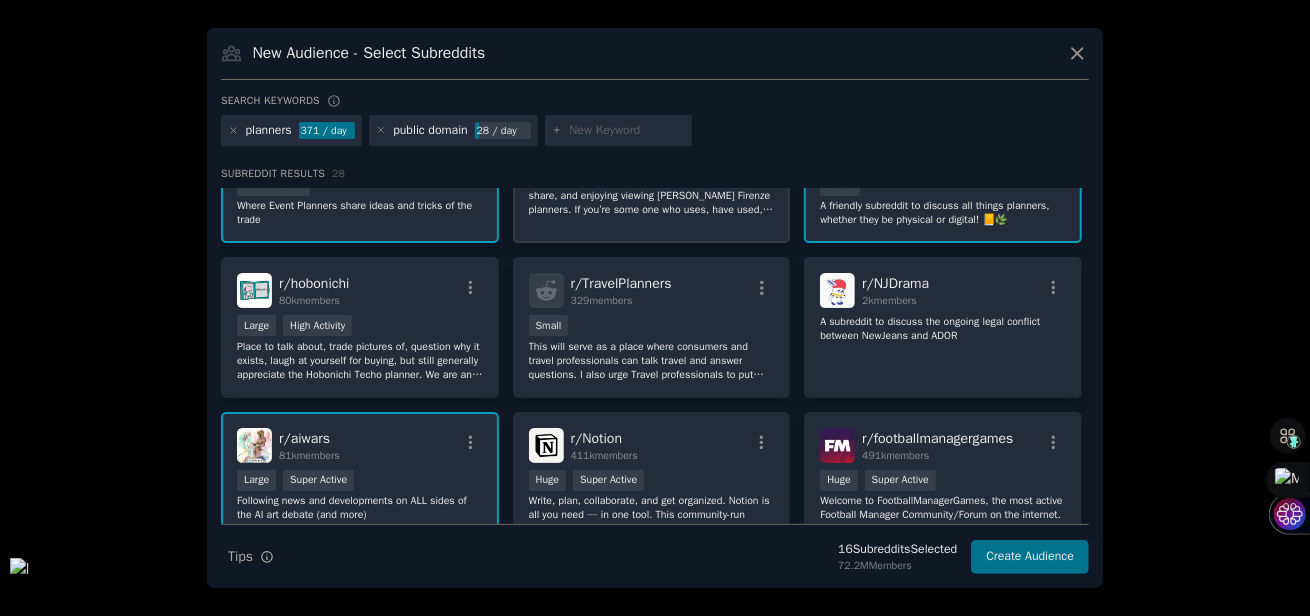 scroll, scrollTop: 861, scrollLeft: 0, axis: vertical 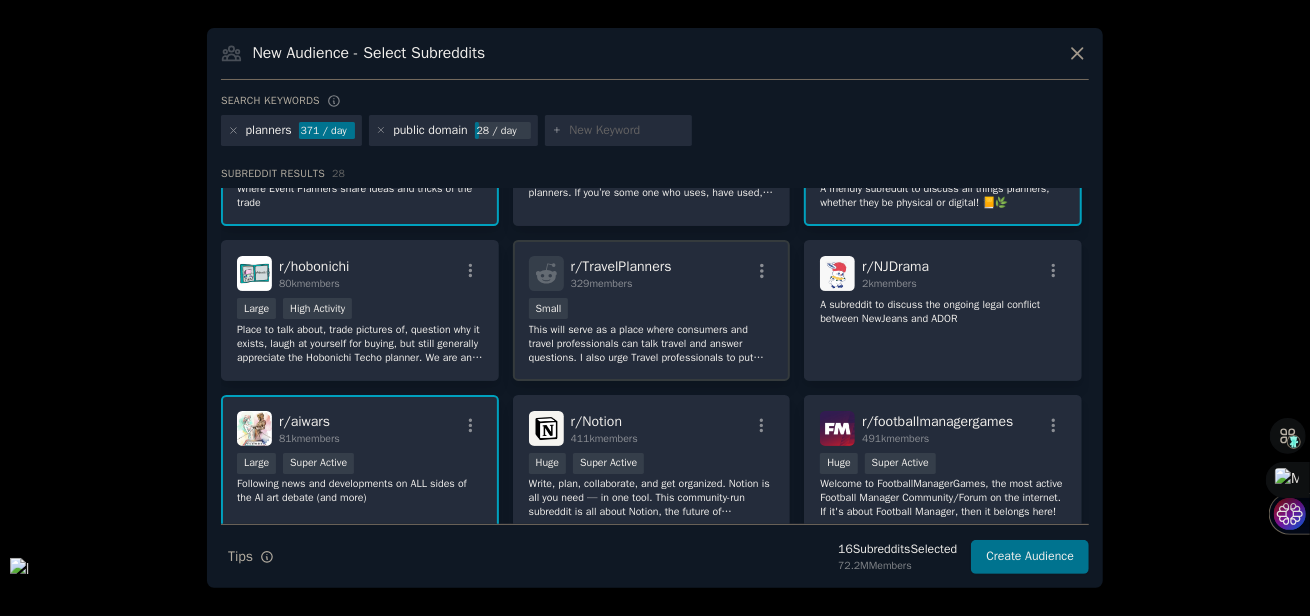 click on "This will serve as a place where consumers and travel professionals can talk travel and answer questions. I also urge Travel professionals to put helpful articles and info to provide knowledge." at bounding box center [652, 344] 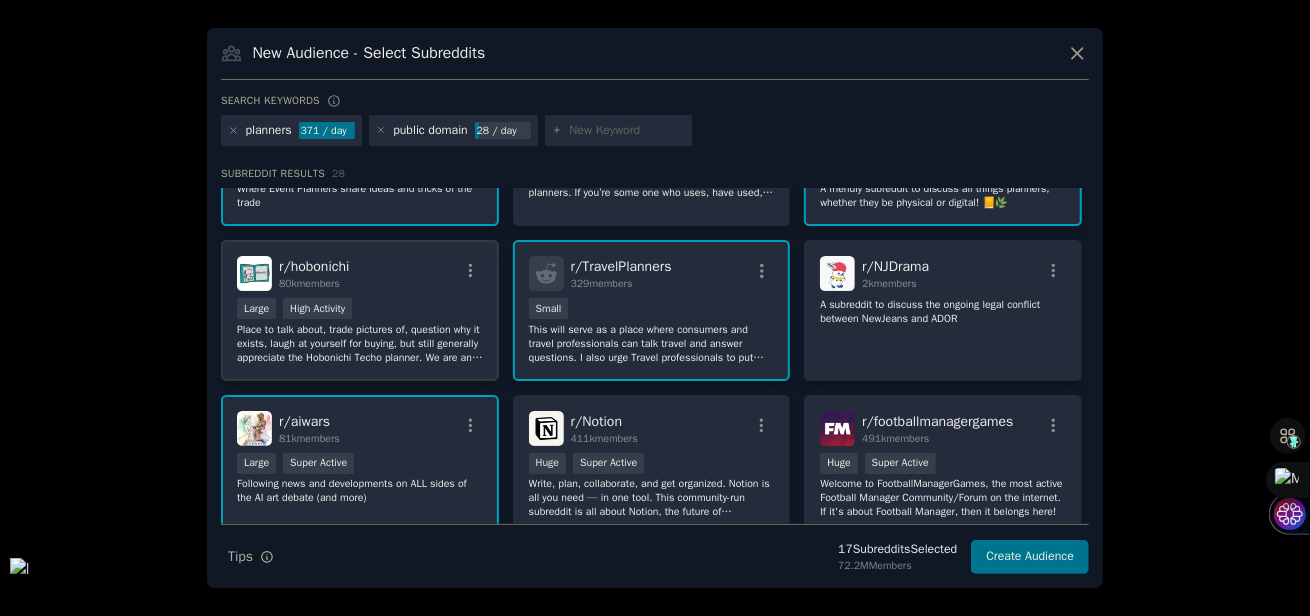 click on "Place to talk about, trade pictures of, question why it exists, laugh at yourself for buying, but still generally appreciate the Hobonichi Techo planner.  We are an unofficial fan subreddit community." at bounding box center [360, 344] 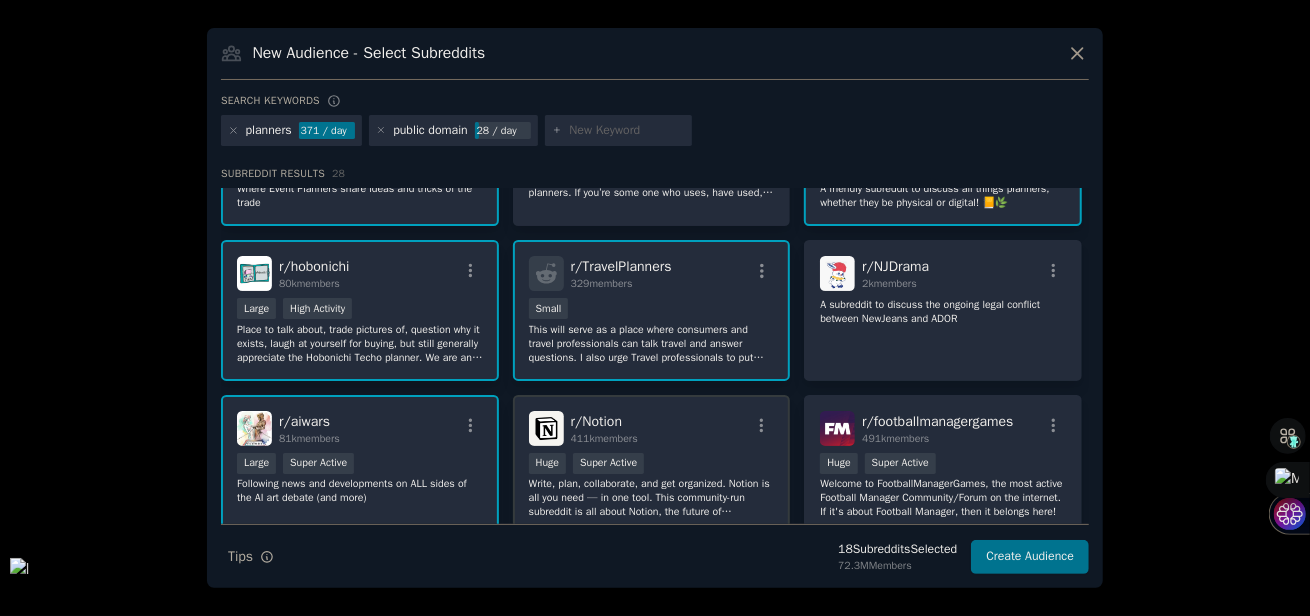 click on "Huge Super Active" at bounding box center [652, 465] 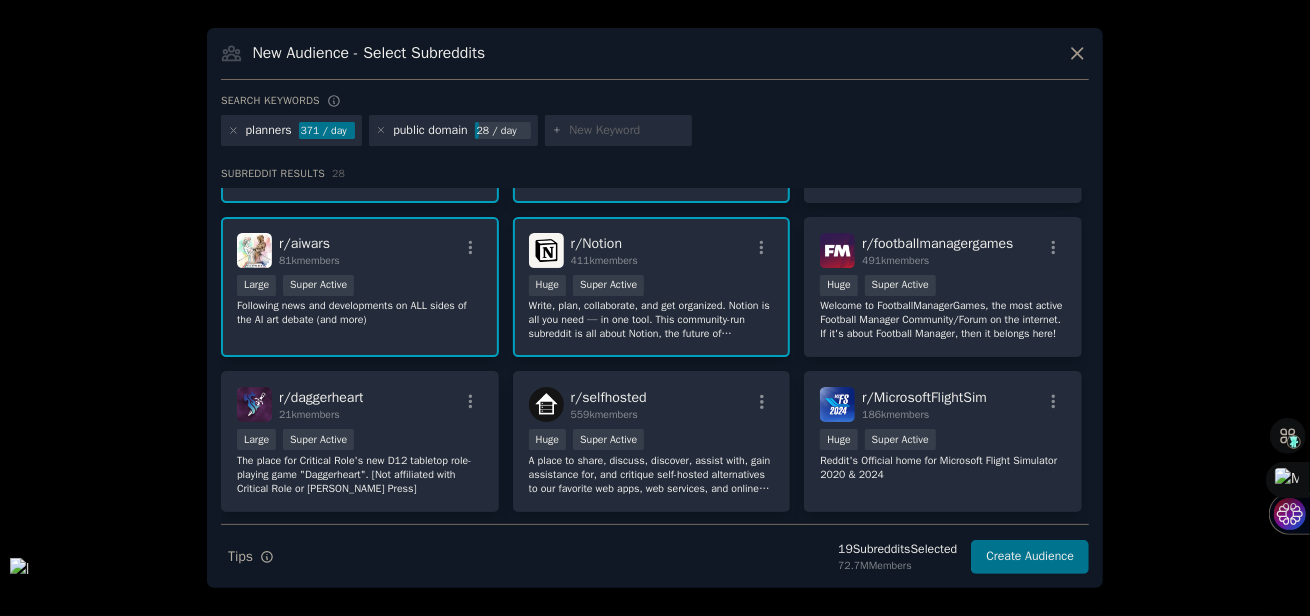 scroll, scrollTop: 1084, scrollLeft: 0, axis: vertical 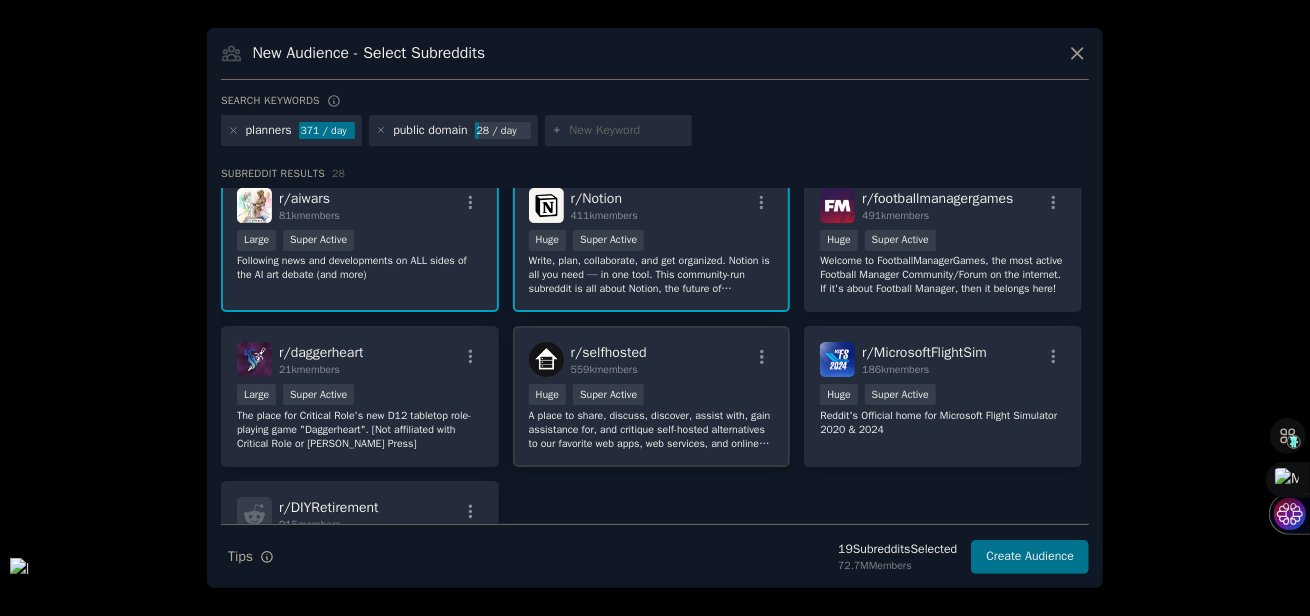 click on "r/ selfhosted 559k  members Huge Super Active A place to share, discuss, discover, assist with, gain assistance for, and critique self-hosted alternatives to our favorite web apps, web services, and online tools." at bounding box center (652, 396) 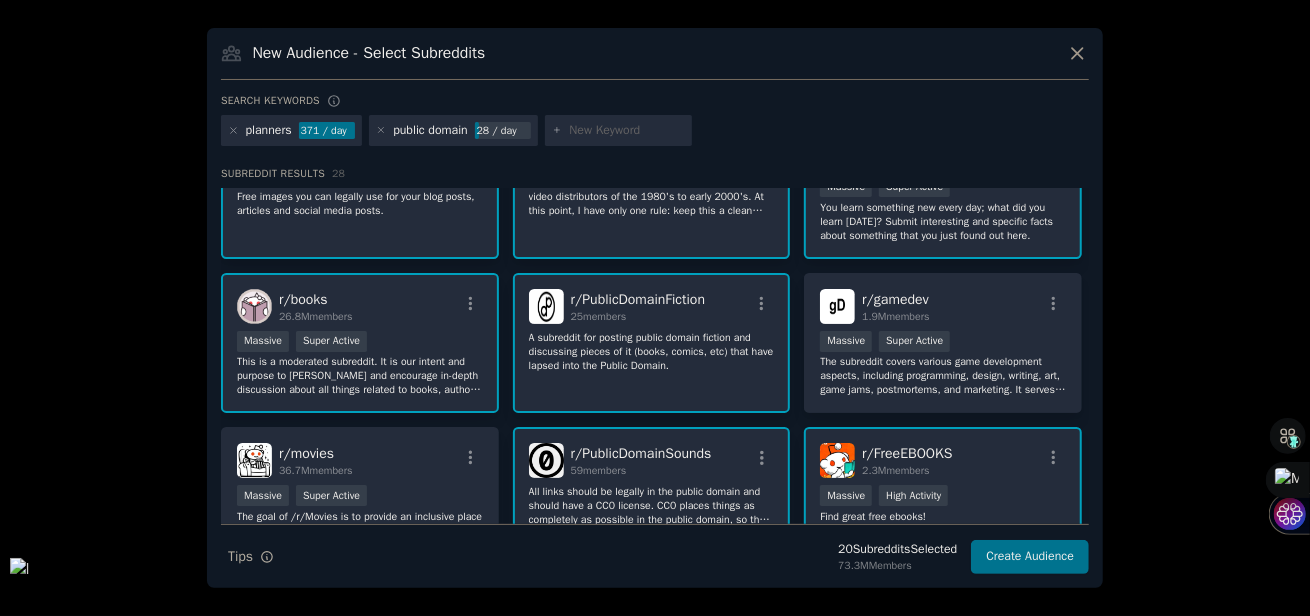 scroll, scrollTop: 0, scrollLeft: 0, axis: both 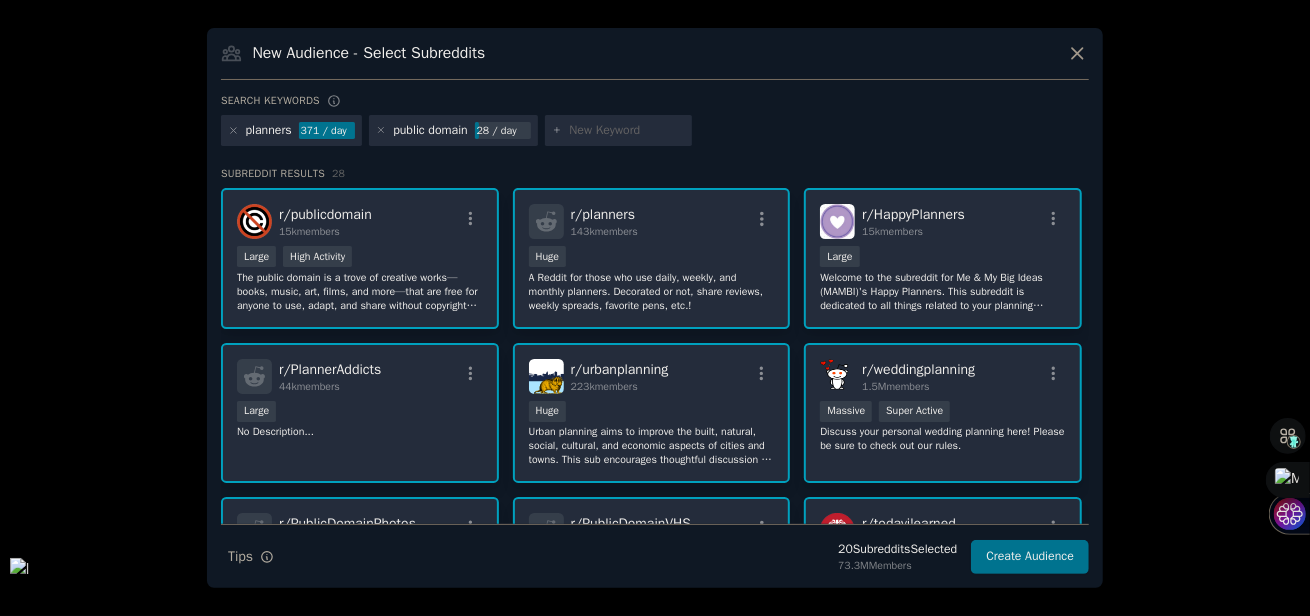 click at bounding box center [627, 131] 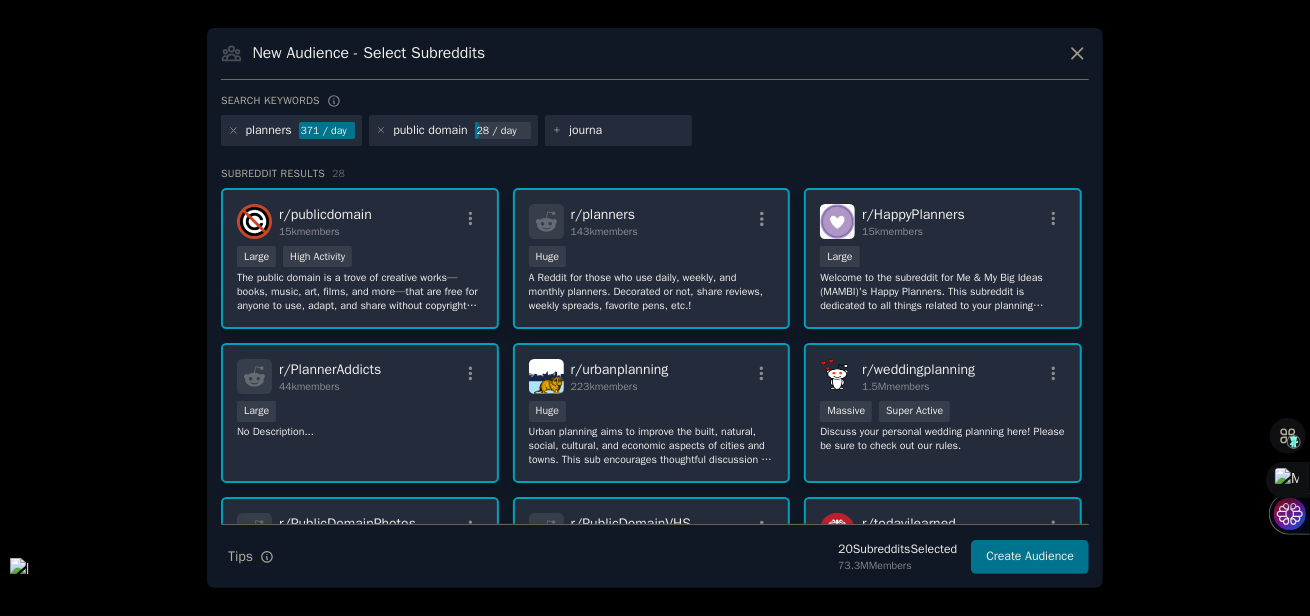 type on "journal" 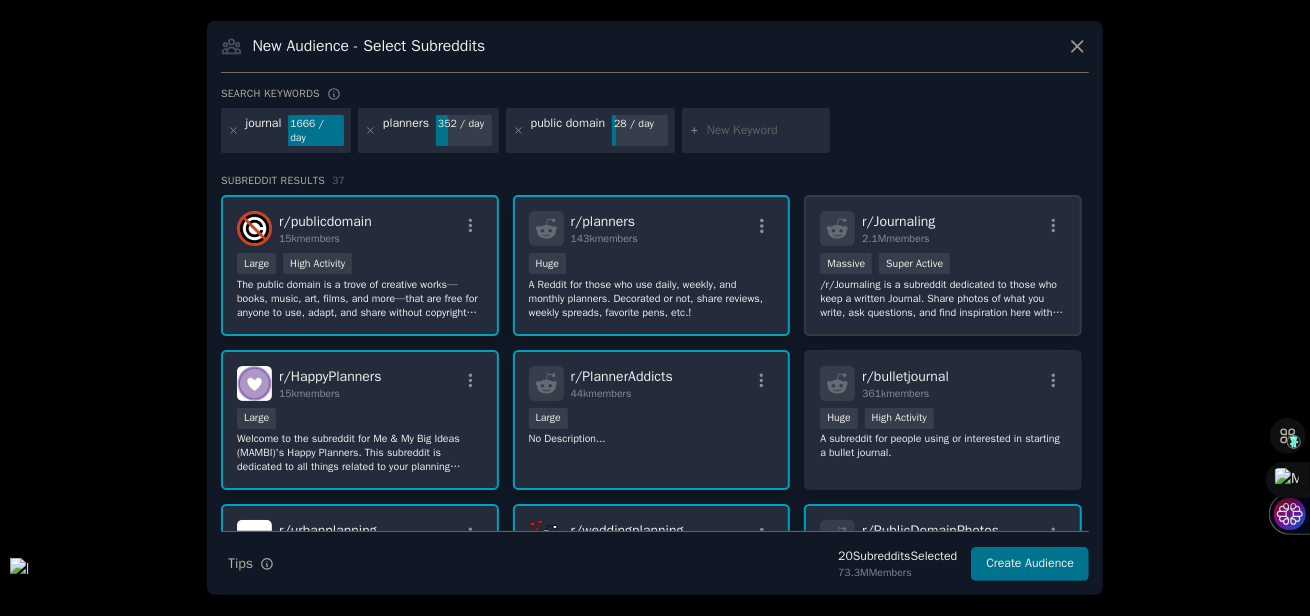 click on "r/ Journaling 2.1M  members >= 95th percentile for submissions / day Massive Super Active /r/Journaling is a subreddit dedicated to those who keep a written Journal.
Share photos of what you write, ask questions, and find inspiration here with like minded people.
Whatever you need we're a happy bunch, ready to grab a cup of coffee and write!
— Use an app? Check out r/digitaljournaling. Want to use Reddit as a journal? Check out r/DiaryofaRedditor. Make collages? Check out r/JournalingIsArt." at bounding box center (943, 265) 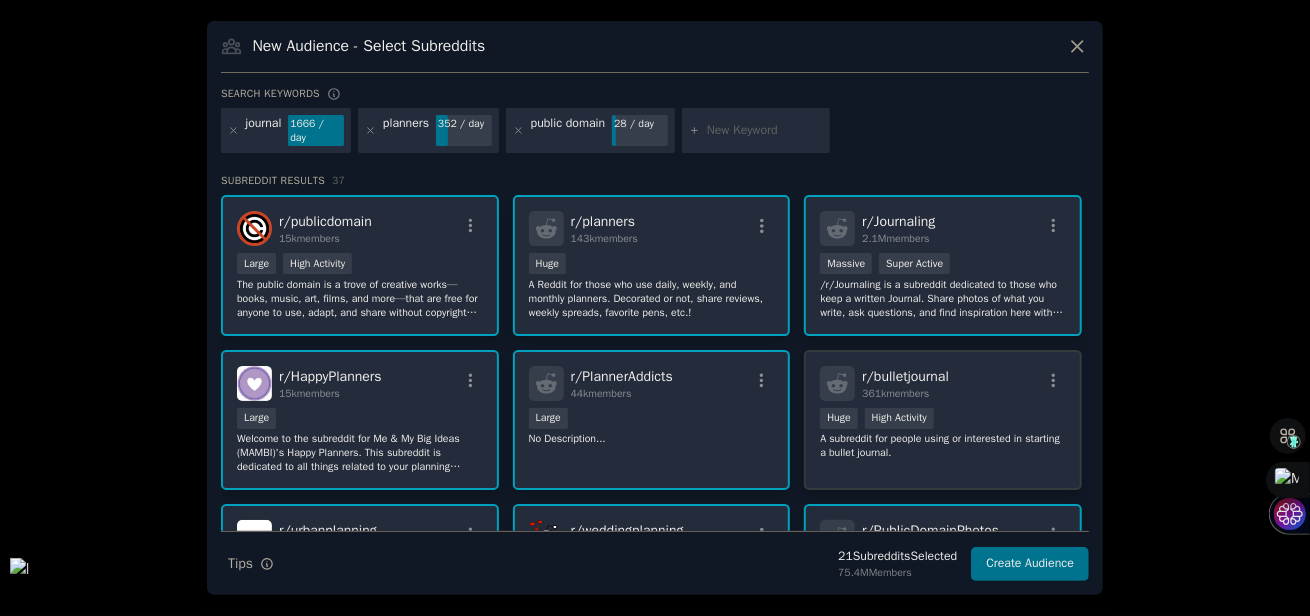 click on "Huge High Activity" at bounding box center [943, 420] 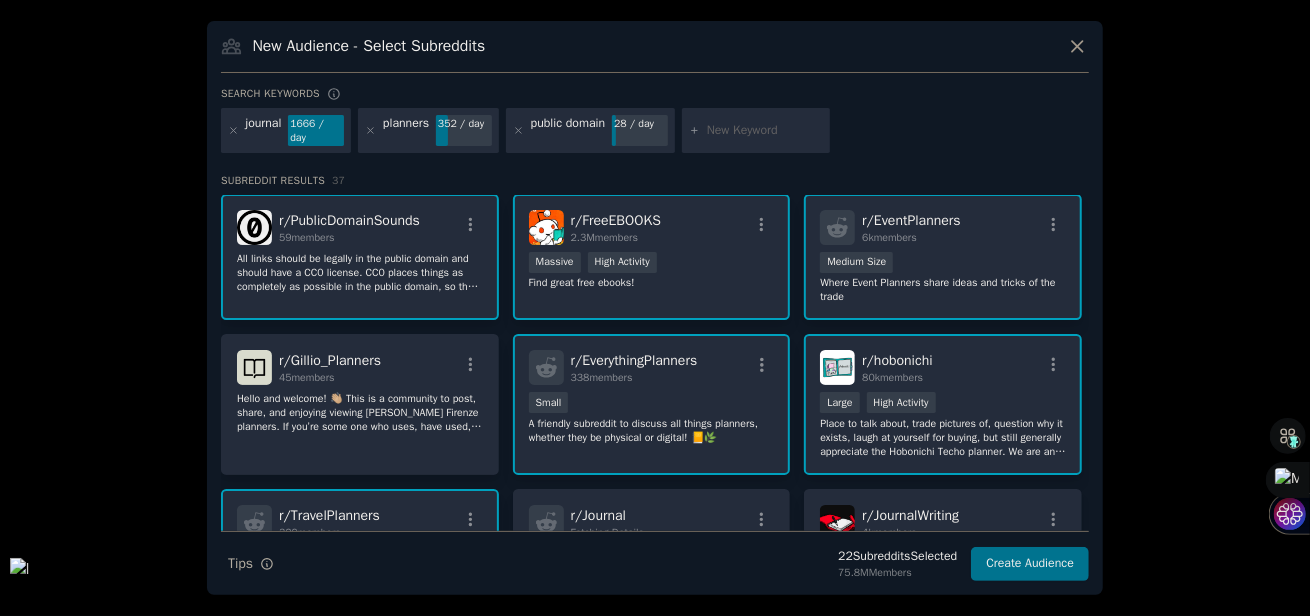 scroll, scrollTop: 791, scrollLeft: 0, axis: vertical 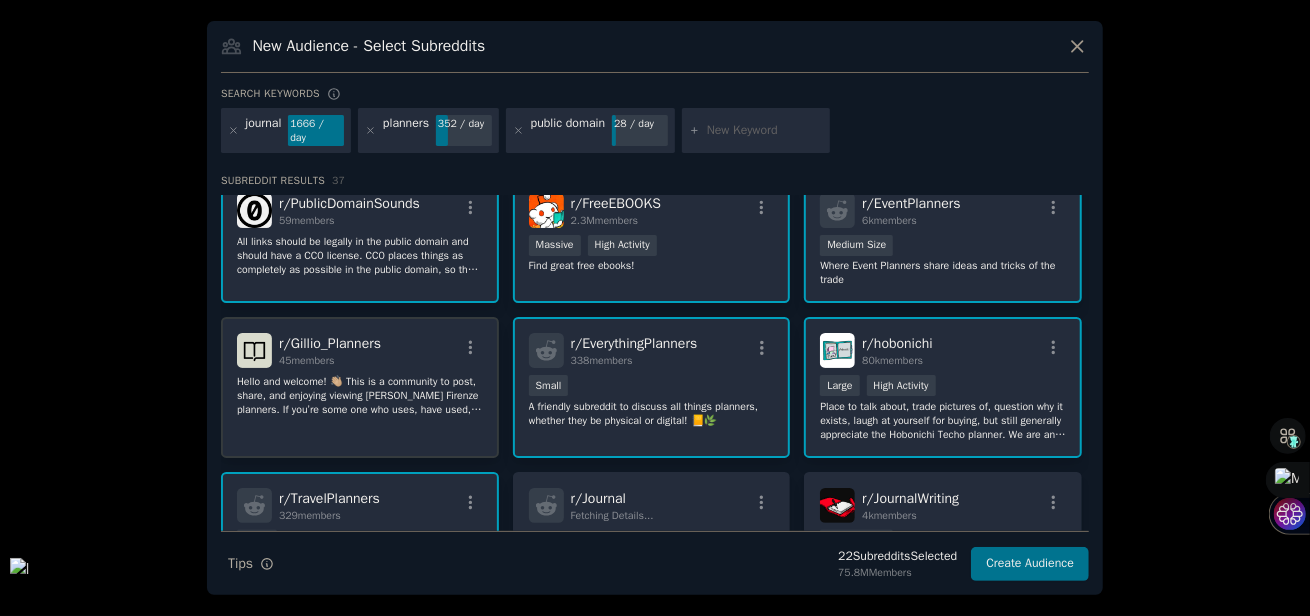 click on "Hello and welcome! 👋🏼 This is a community to post, share, and enjoying viewing [PERSON_NAME] Firenze planners. If you’re some one who uses, have used, or wants to use a [PERSON_NAME], this group is for you. 🥰
I hope you enjoy your time here and gain inspiration from other [PERSON_NAME] users!" 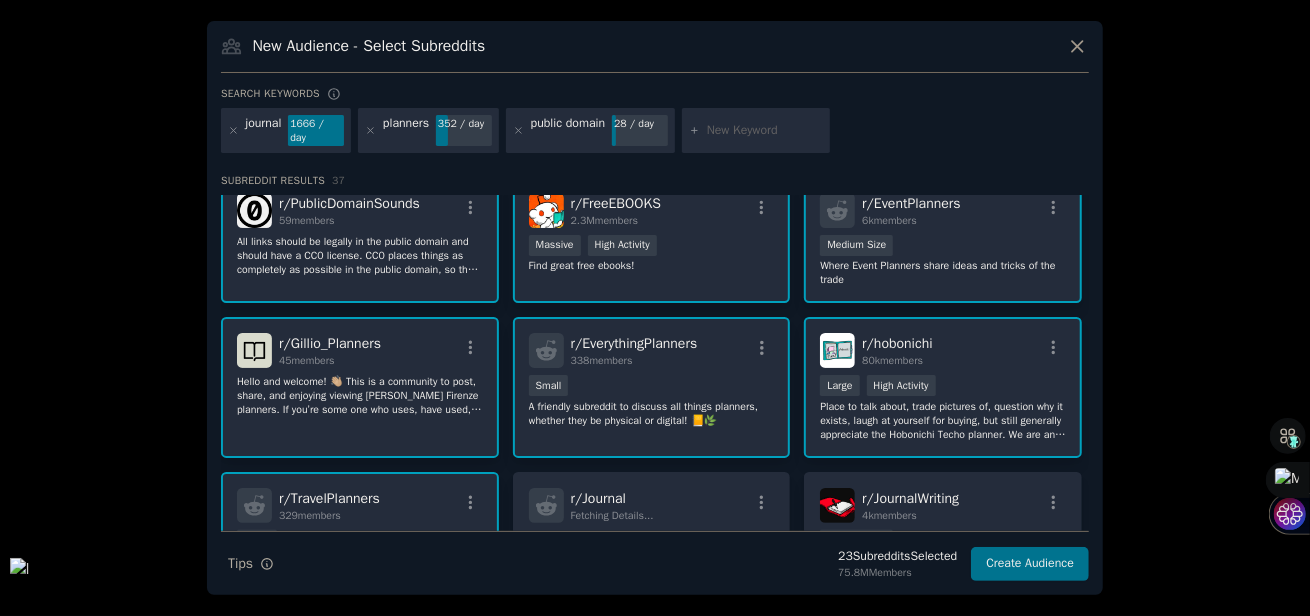 scroll, scrollTop: 946, scrollLeft: 0, axis: vertical 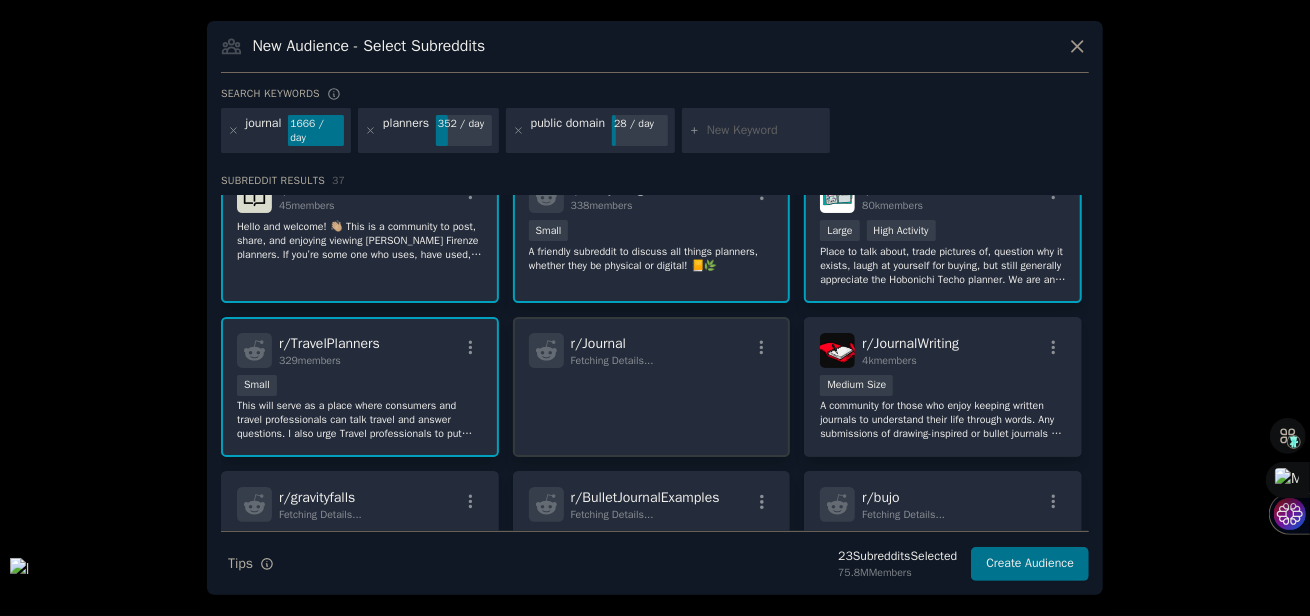 click 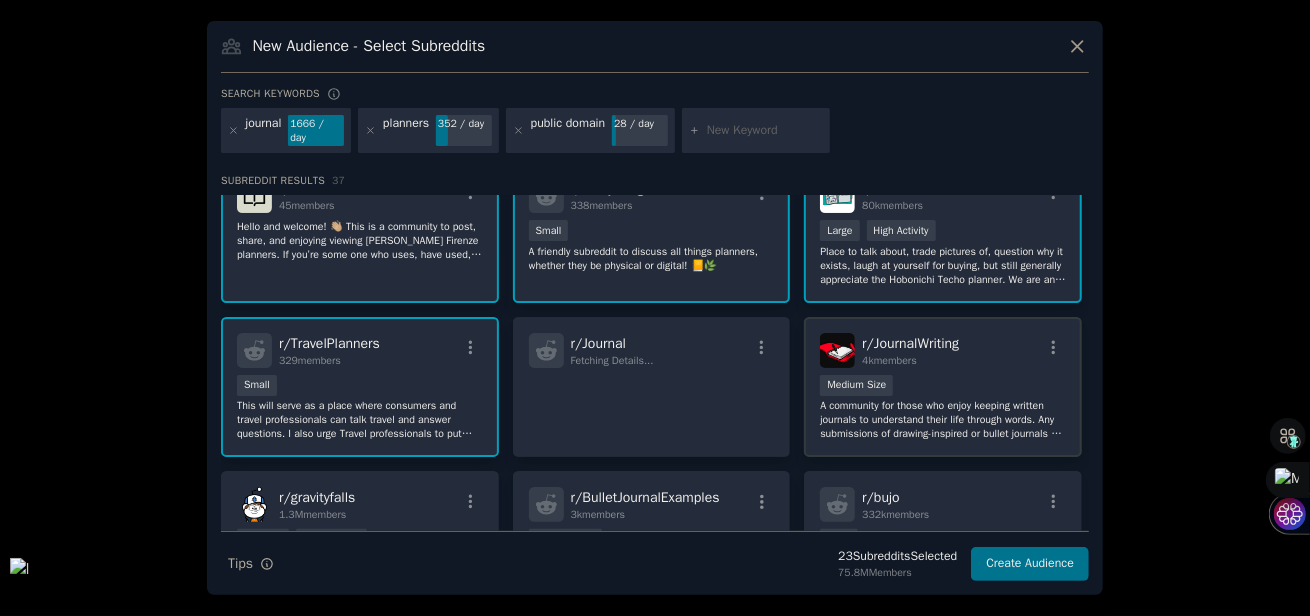 click on "A community for those who enjoy keeping written journals to understand their life through words.
Any submissions of drawing-inspired or bullet journals will be removed, this is for strictly classic journal entries!" at bounding box center [943, 420] 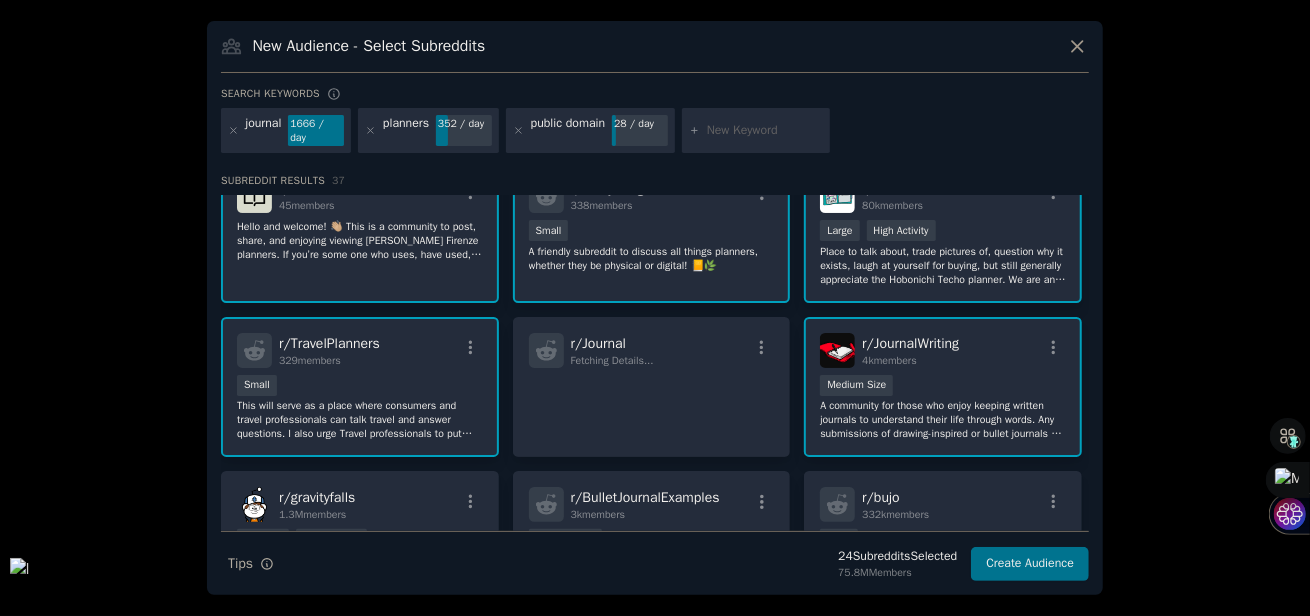 scroll, scrollTop: 1168, scrollLeft: 0, axis: vertical 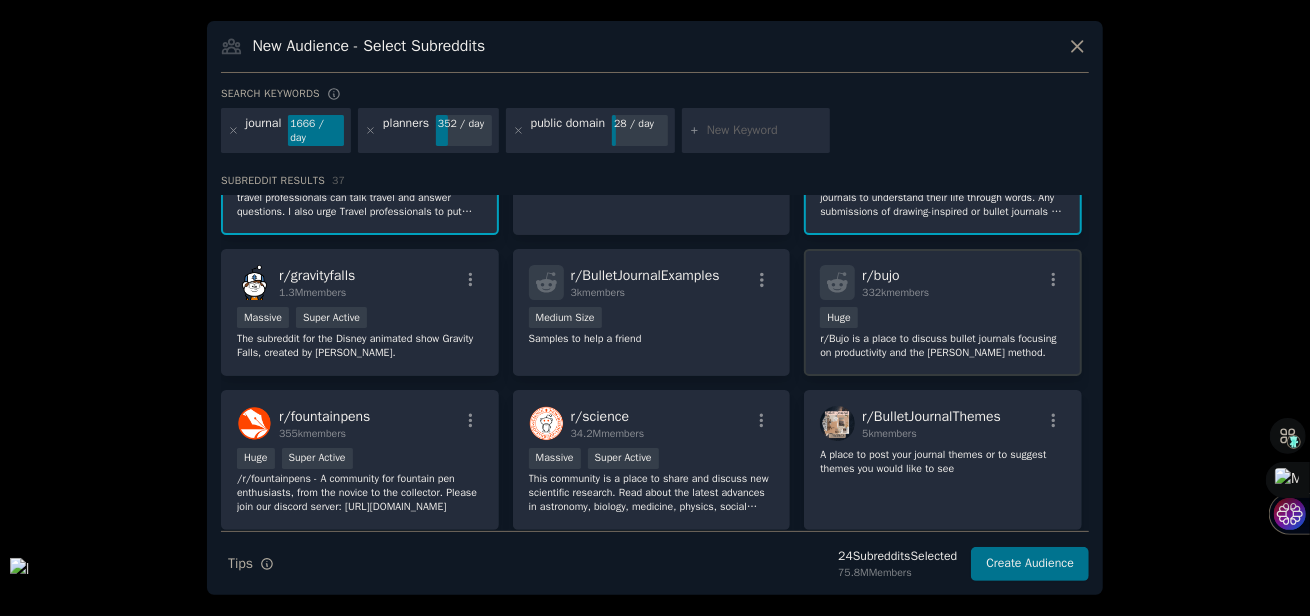 click on "r/Bujo is a place to discuss bullet journals focusing on productivity and the [PERSON_NAME] method." at bounding box center (943, 346) 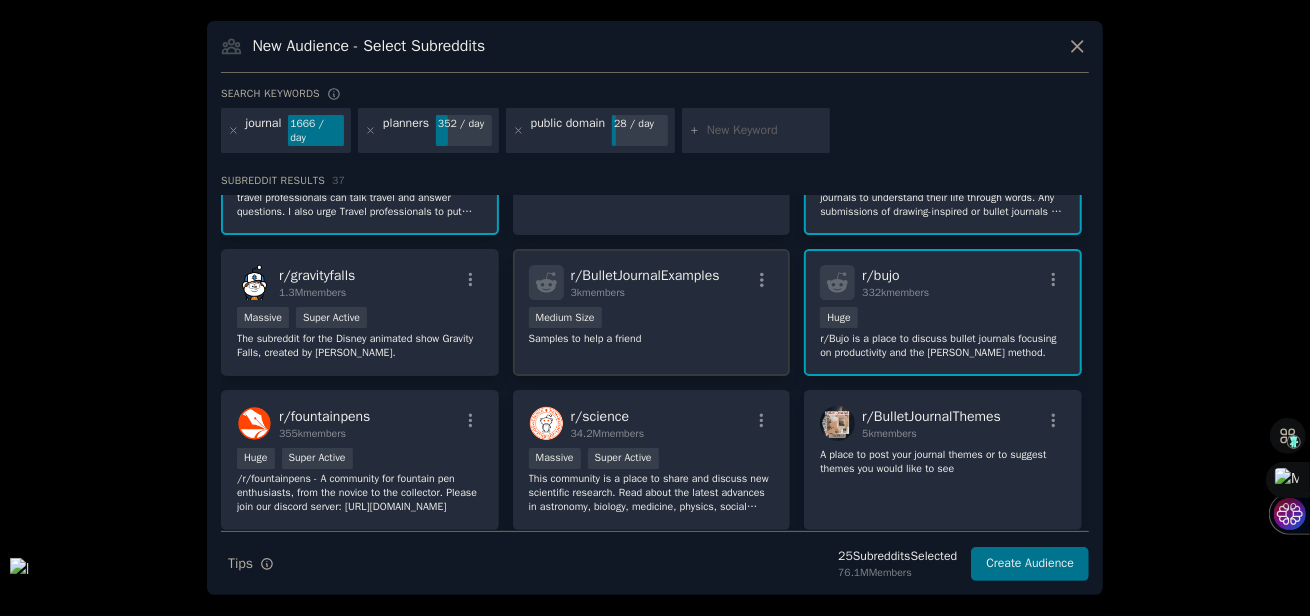 click on "Medium Size" at bounding box center [652, 319] 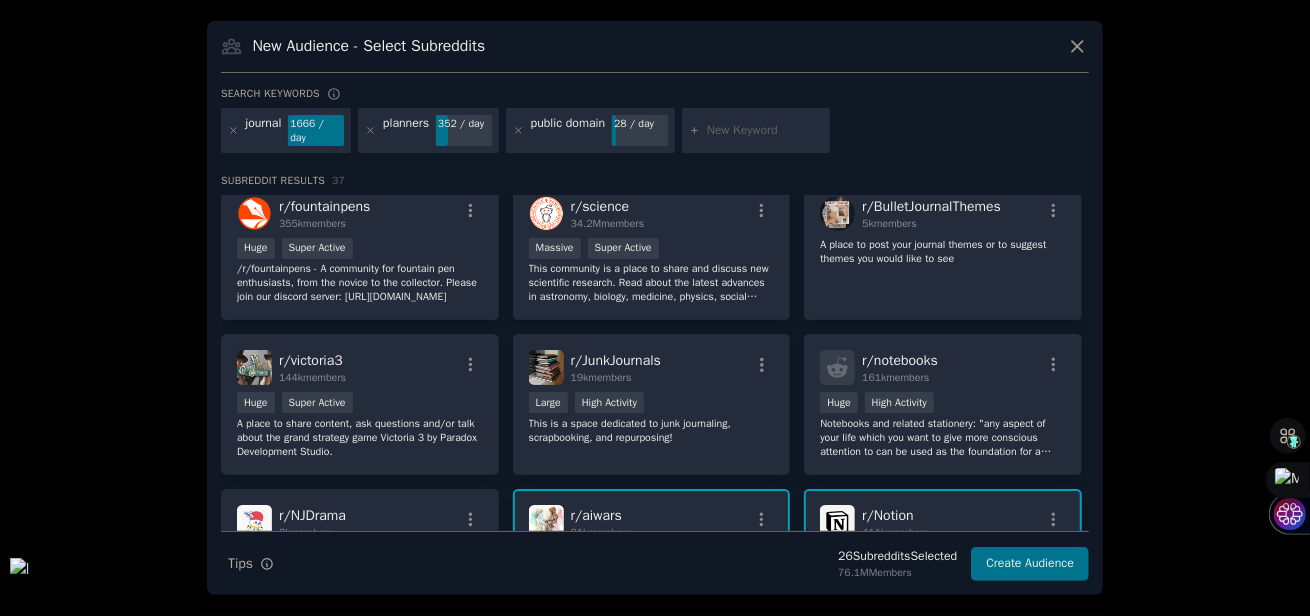 scroll, scrollTop: 1390, scrollLeft: 0, axis: vertical 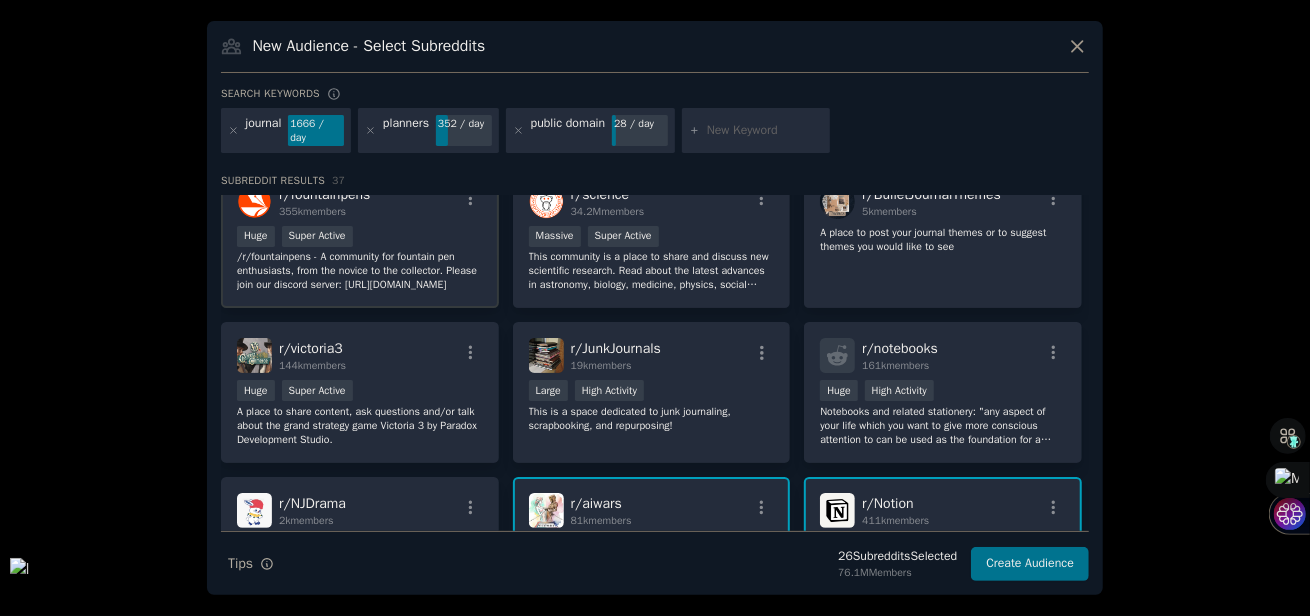 click on "Huge Super Active" at bounding box center (360, 238) 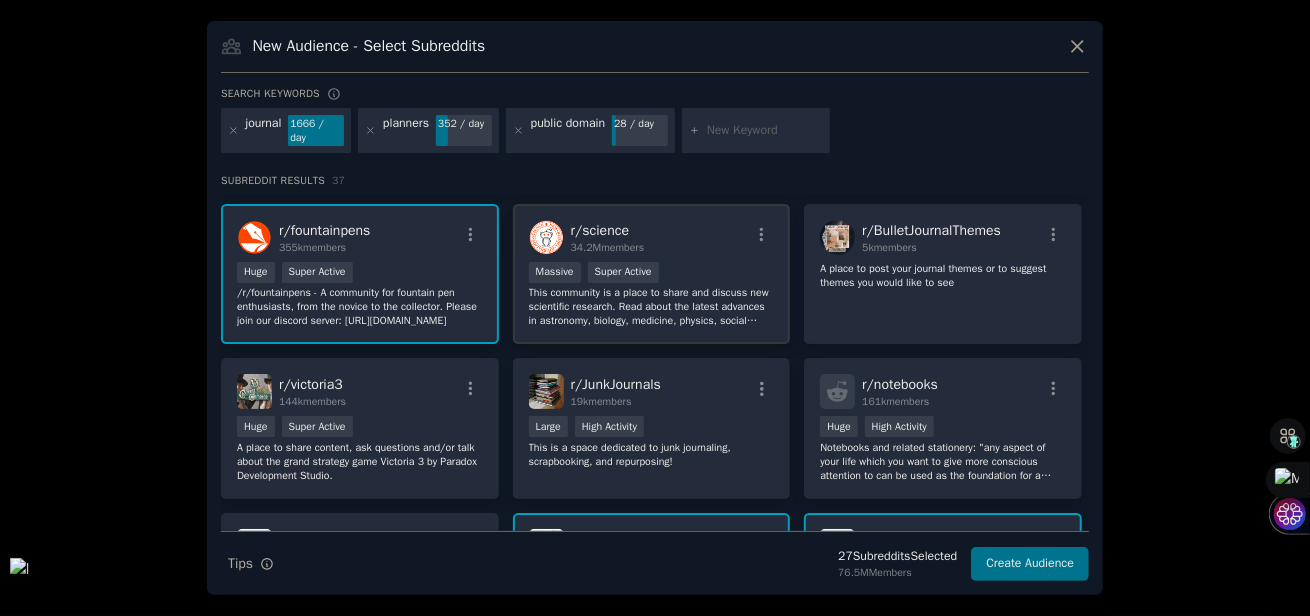 scroll, scrollTop: 1390, scrollLeft: 0, axis: vertical 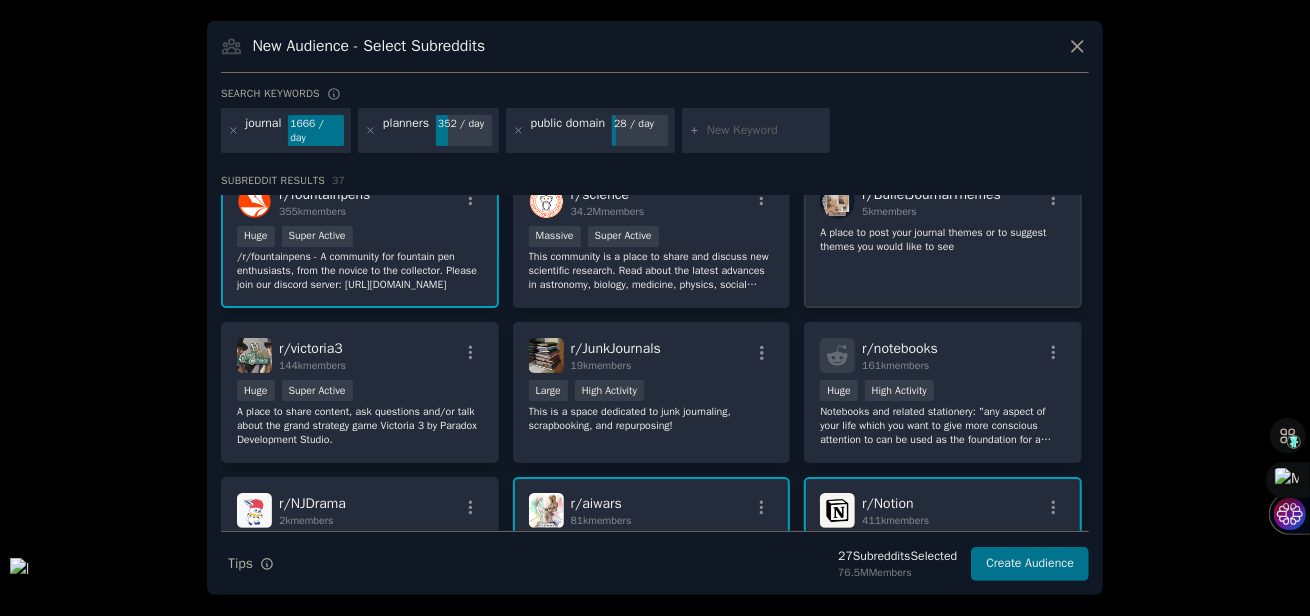 click on "r/ BulletJournalThemes 5k  members A place to post your journal themes or to suggest themes you would like to see" at bounding box center (943, 238) 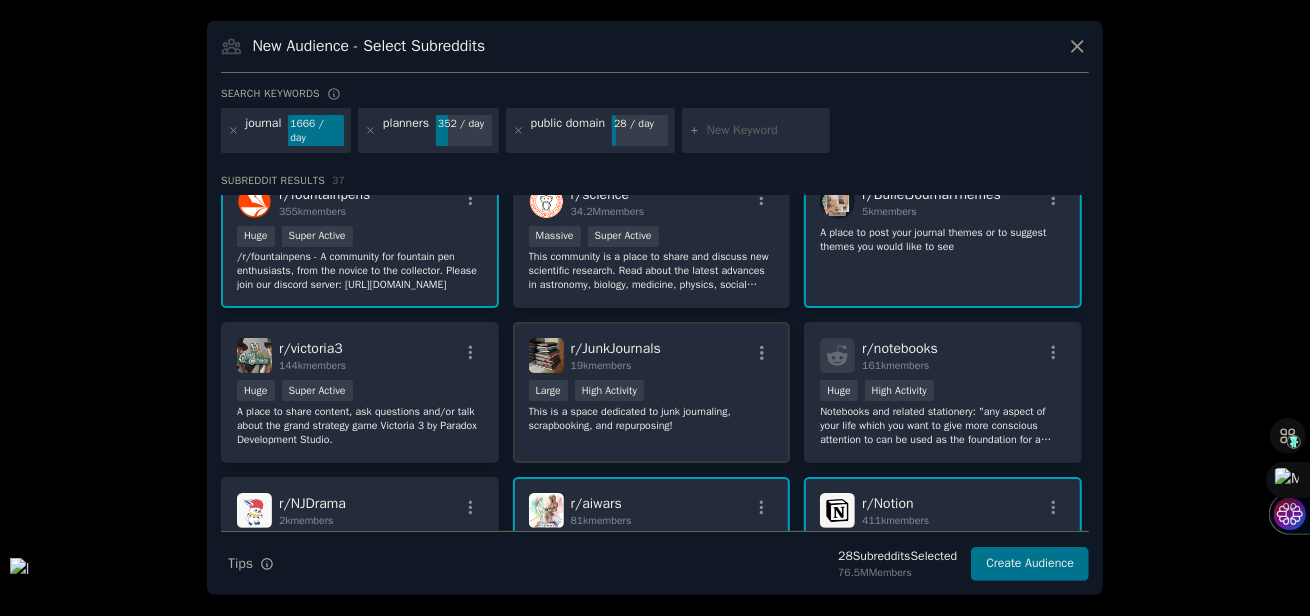 click on ">= 80th percentile for submissions / day Large High Activity" at bounding box center (652, 392) 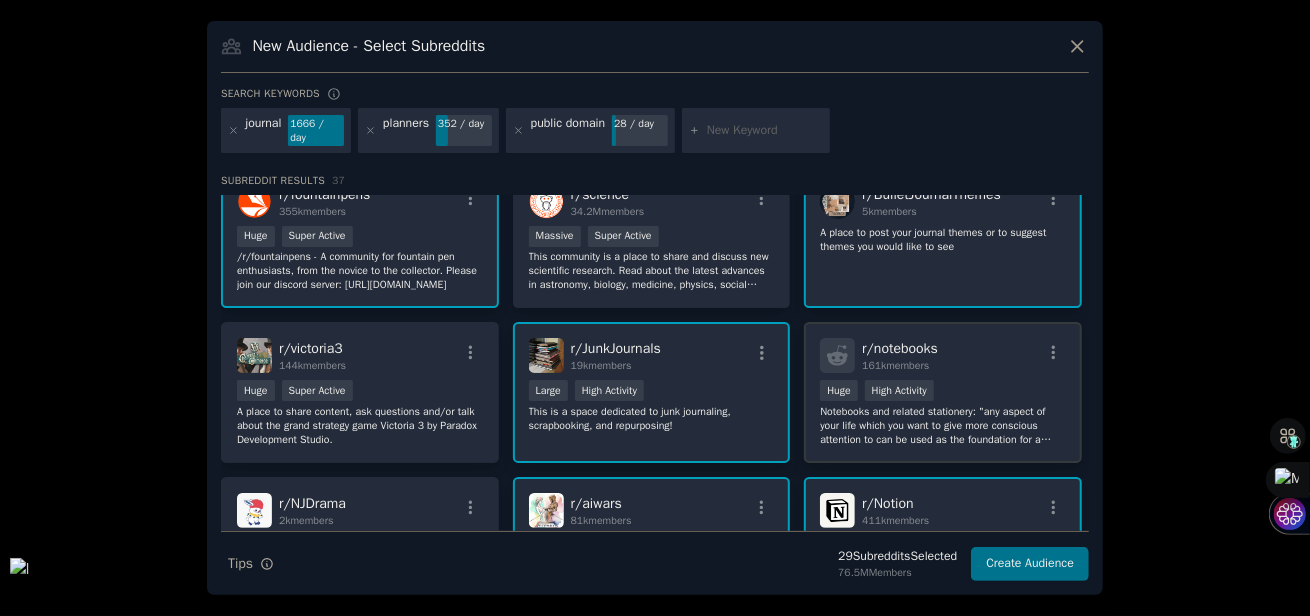 click on ">= 80th percentile for submissions / day Huge High Activity" at bounding box center (943, 392) 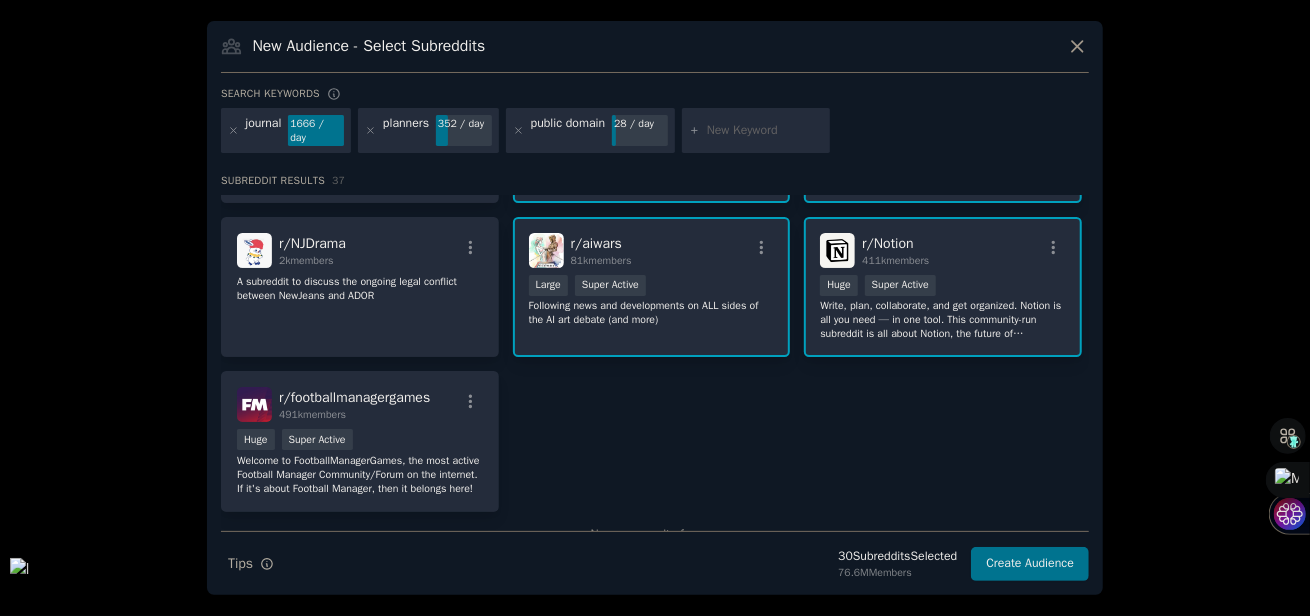scroll, scrollTop: 1684, scrollLeft: 0, axis: vertical 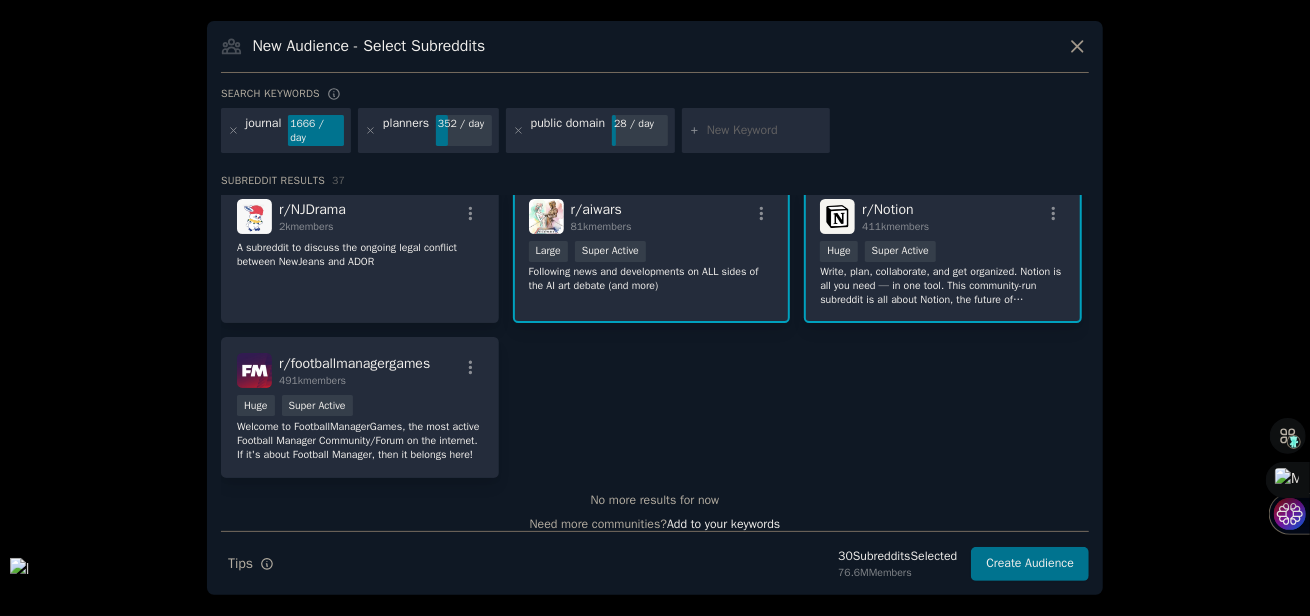 click at bounding box center [765, 131] 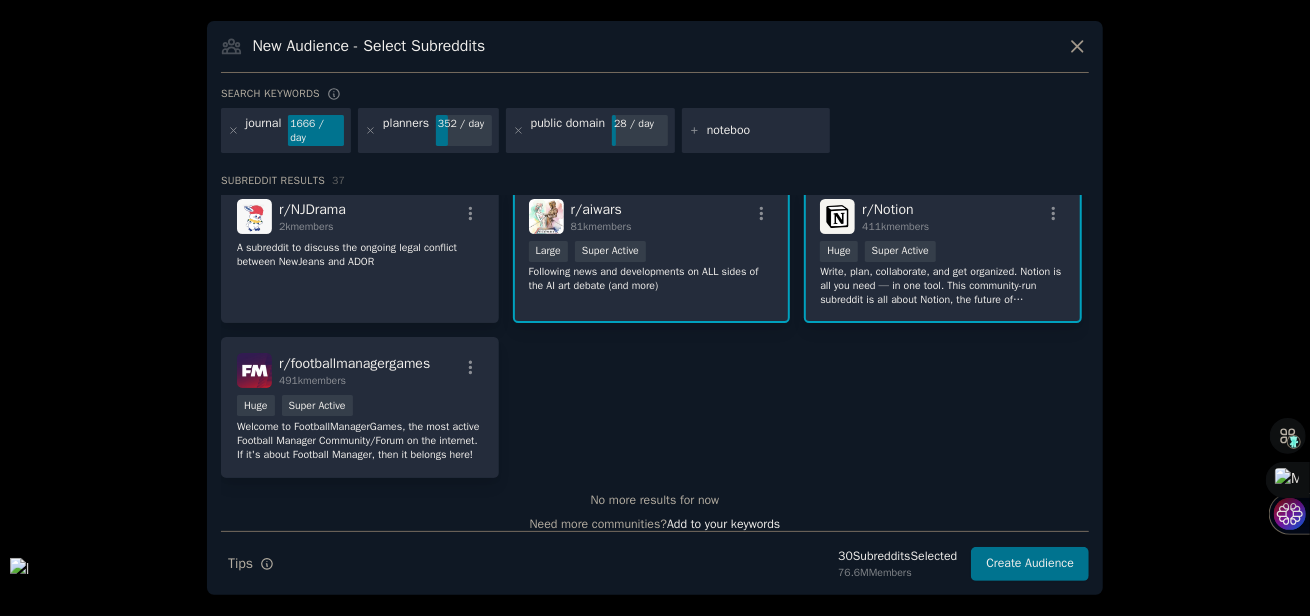 type on "notebook" 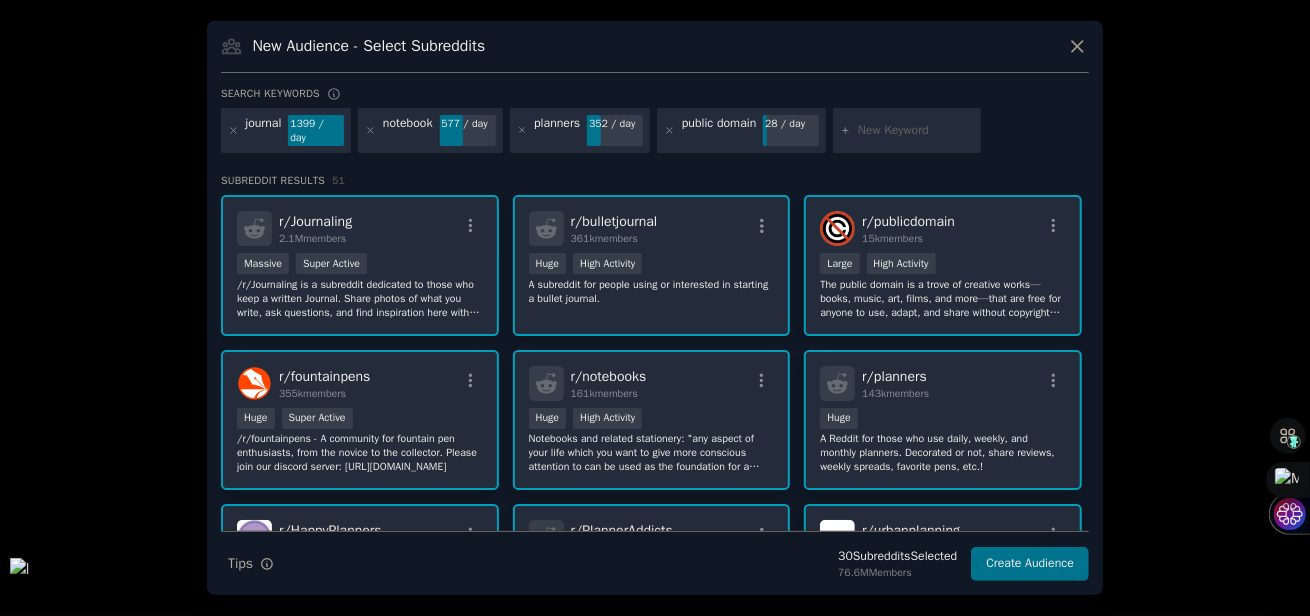 scroll, scrollTop: 346, scrollLeft: 0, axis: vertical 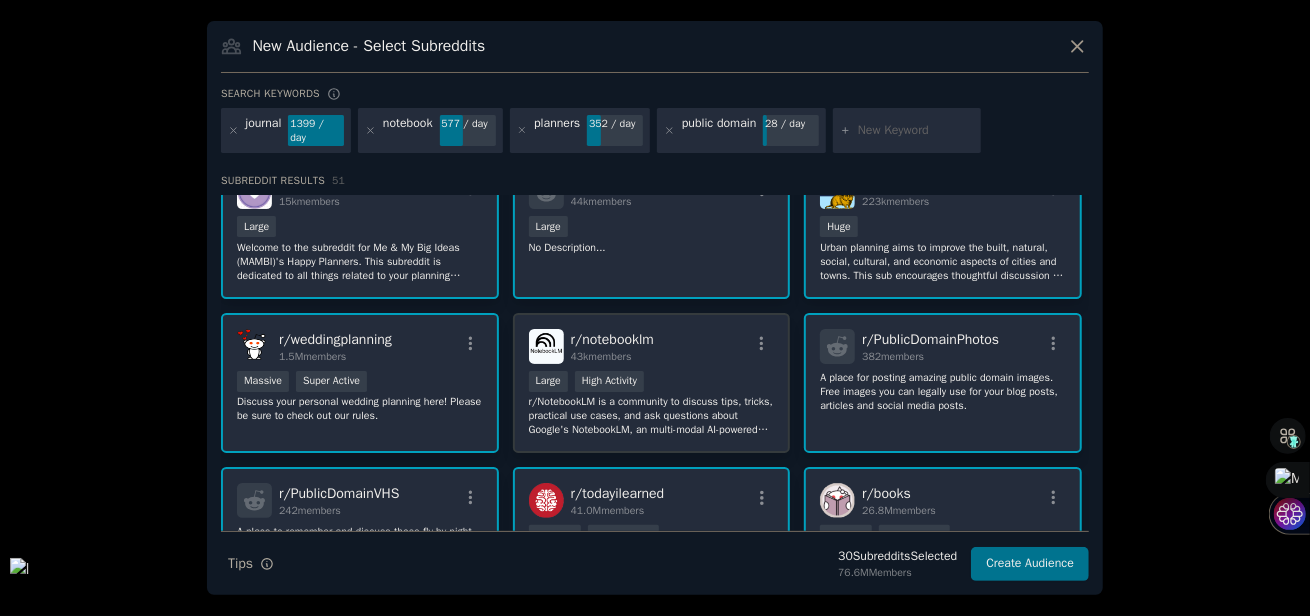drag, startPoint x: 784, startPoint y: 291, endPoint x: 699, endPoint y: 324, distance: 91.18114 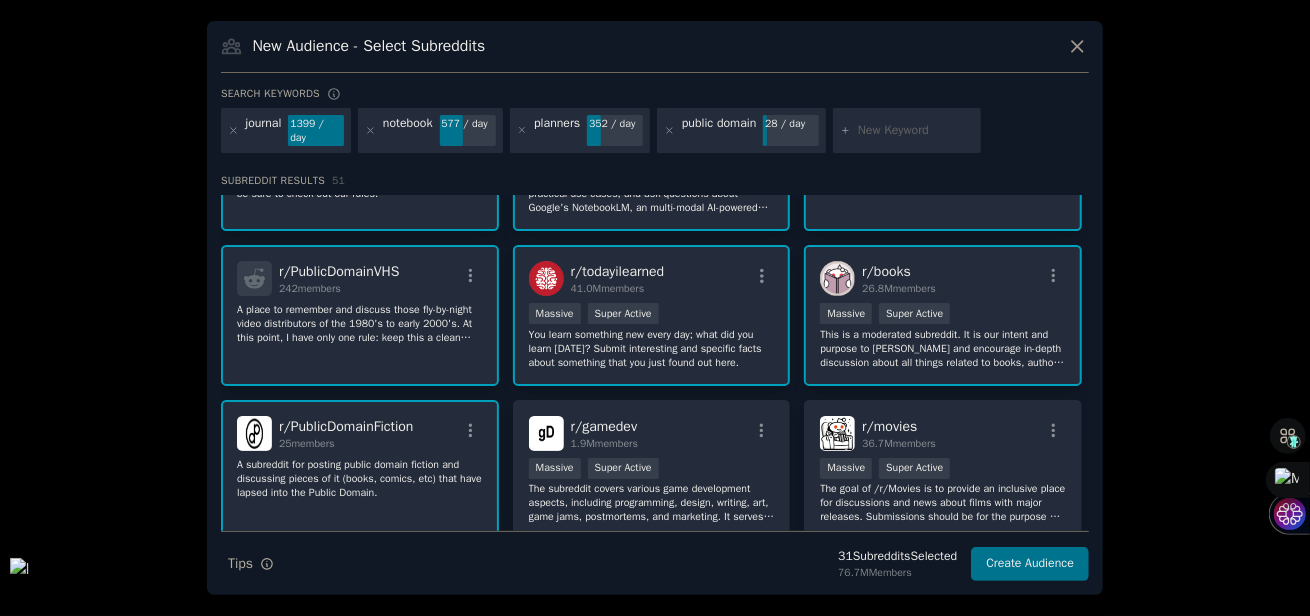scroll, scrollTop: 791, scrollLeft: 0, axis: vertical 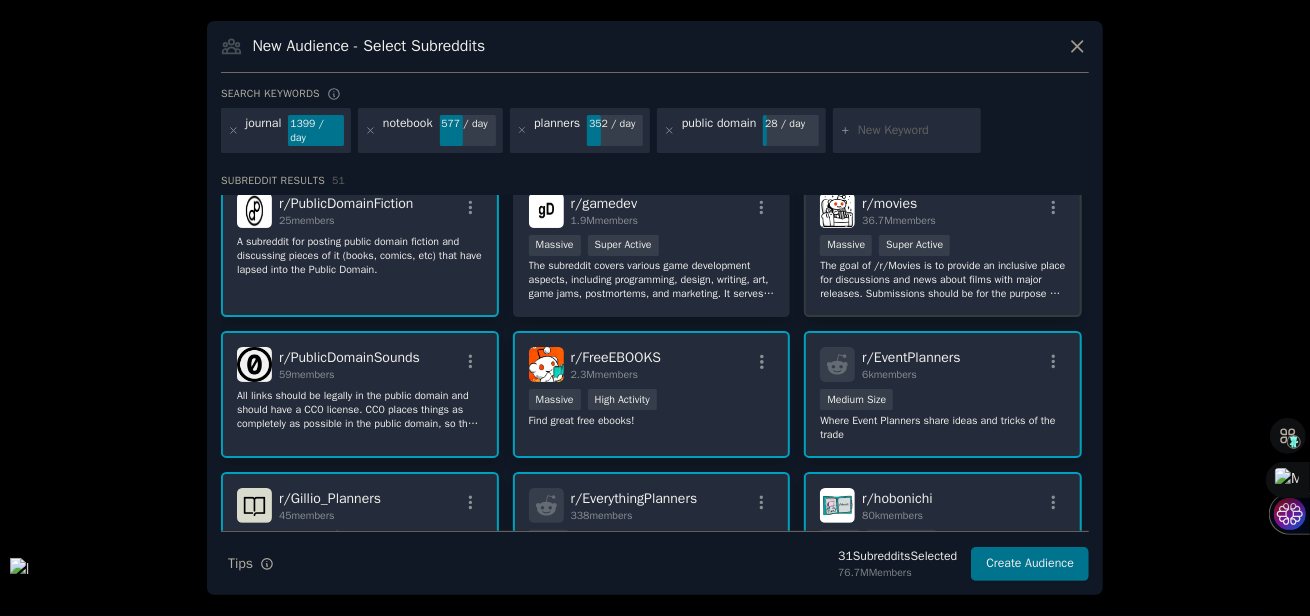 click on "The goal of /r/Movies is to provide an inclusive place for discussions and news about films with major releases. Submissions should be for the purpose of informing or initiating a discussion, not just to entertain readers. Read our extensive list of rules for more information on other types of posts like fan-art and self-promotion, or message the moderators if you have any questions." at bounding box center (943, 280) 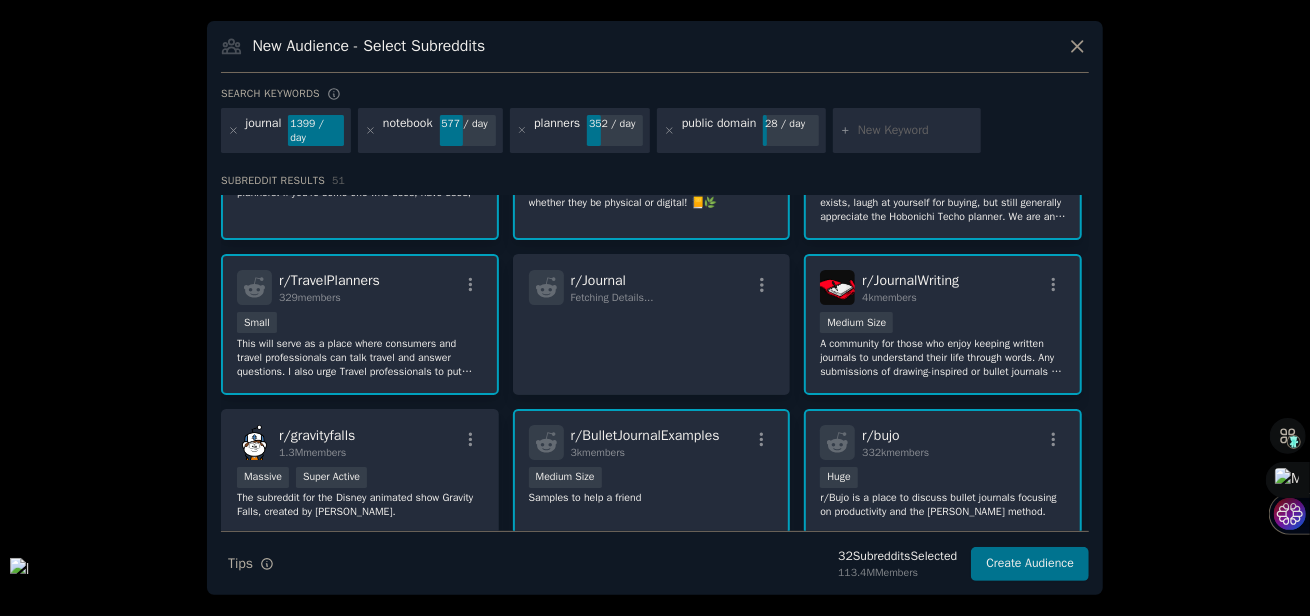 scroll, scrollTop: 1168, scrollLeft: 0, axis: vertical 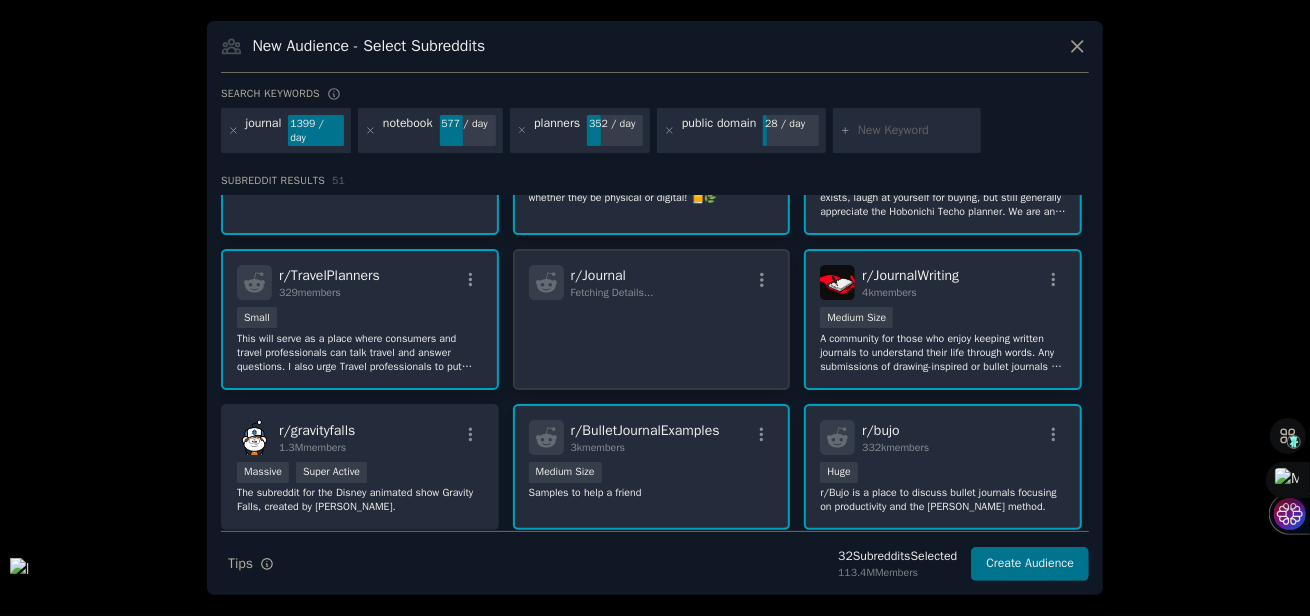 click 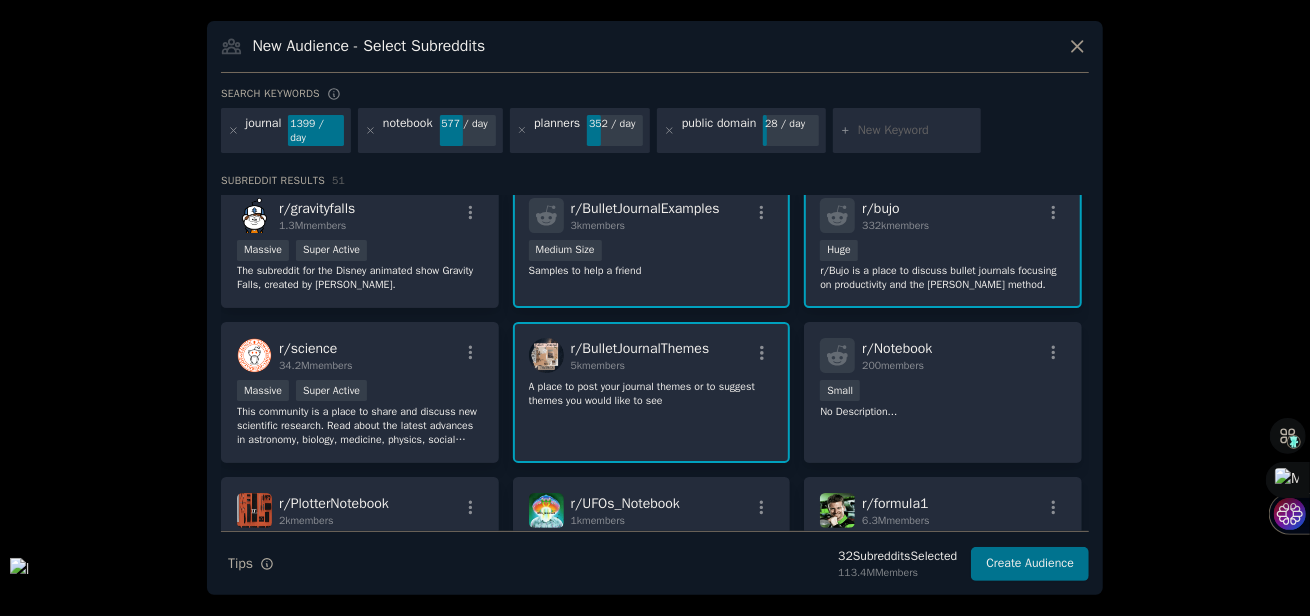 scroll, scrollTop: 1531, scrollLeft: 0, axis: vertical 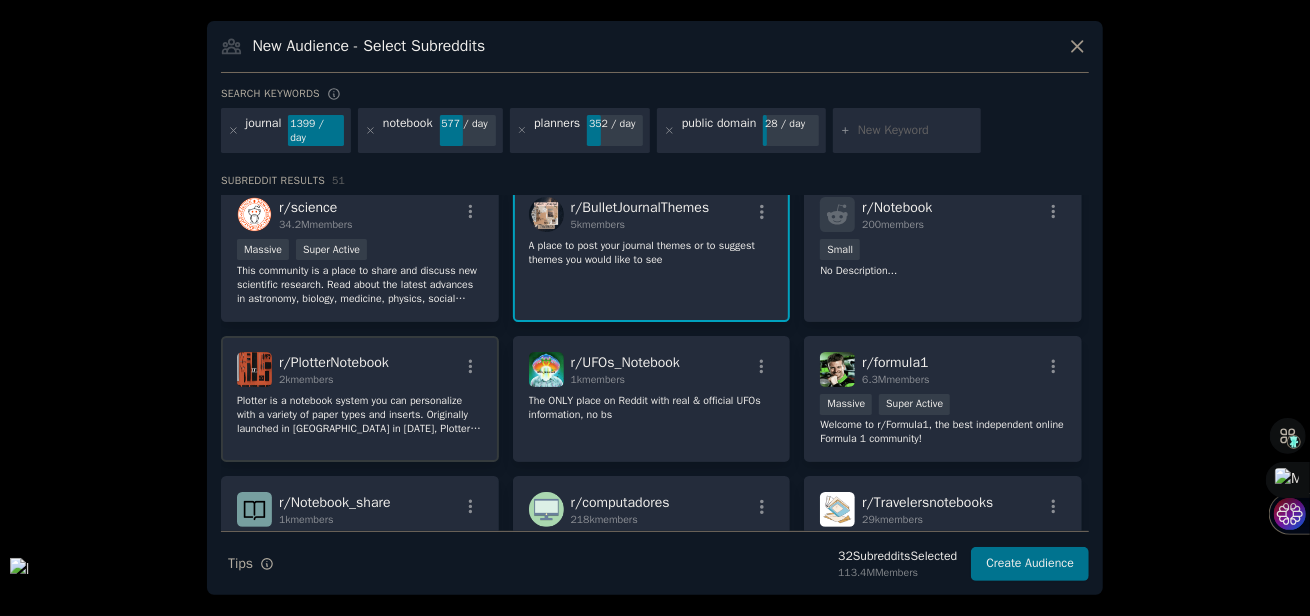 click on "Plotter is a notebook system you can personalize with a variety of paper types and inserts. Originally launched in [GEOGRAPHIC_DATA] in [DATE], Plotter is now available in the [GEOGRAPHIC_DATA] as well. /r/PlotterNotebook is a place for Plotter users to share their system and gain inspiration from others." 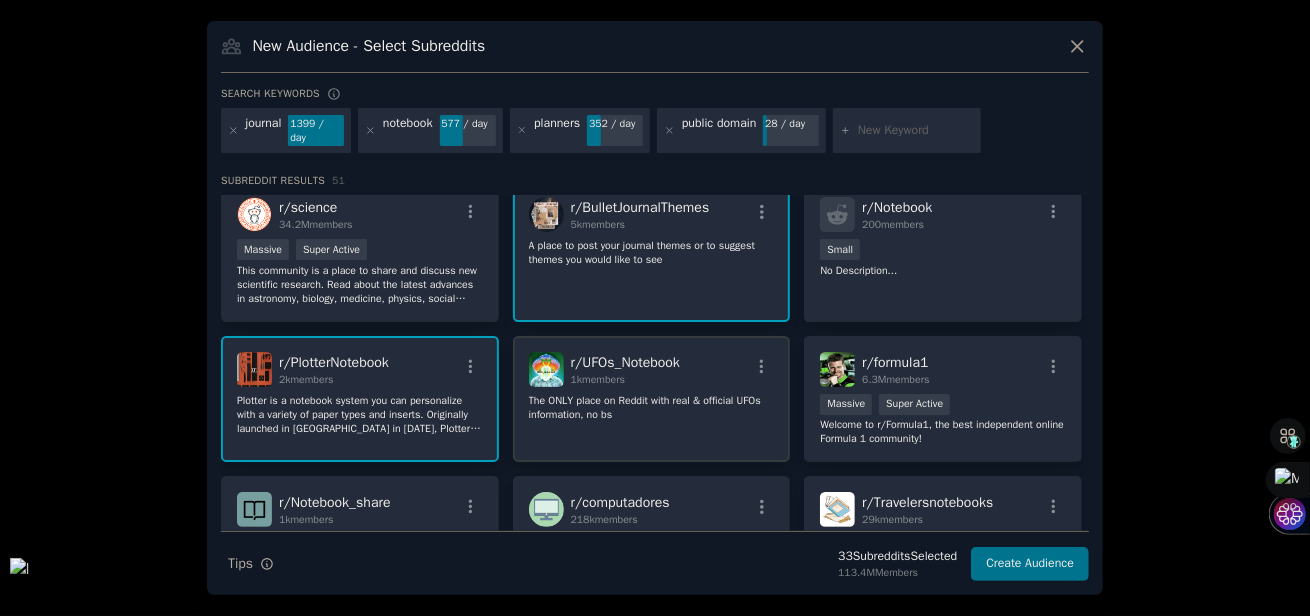 scroll, scrollTop: 1753, scrollLeft: 0, axis: vertical 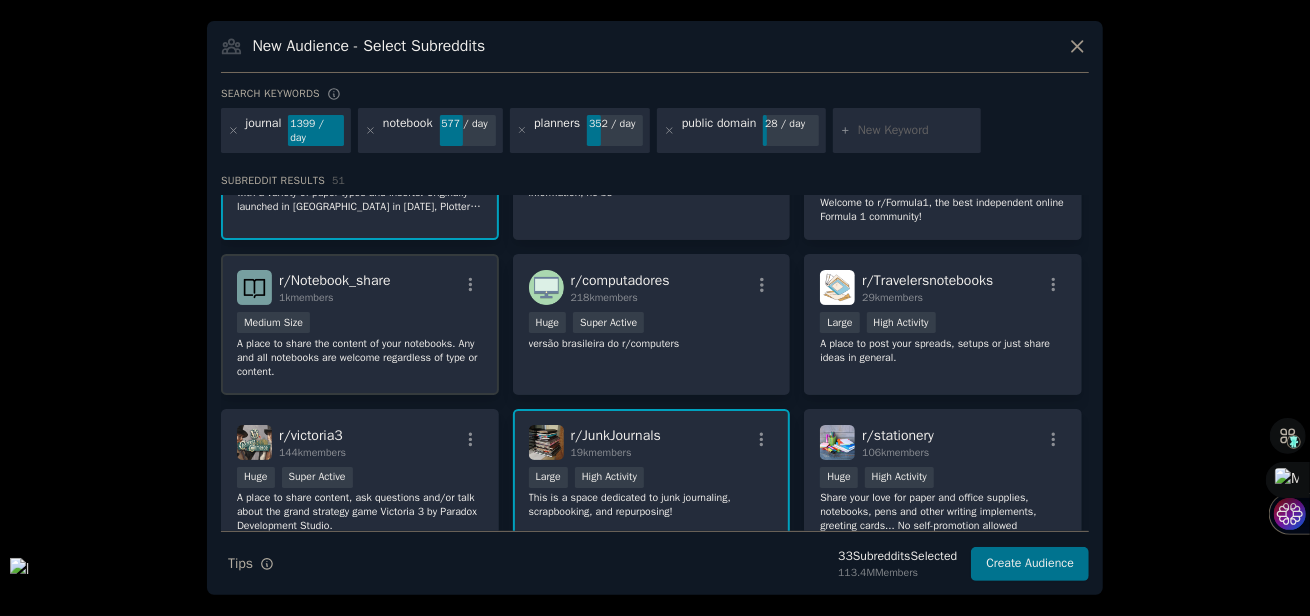 click on "r/ Notebook_share 1k  members Medium Size A place to share the content of your notebooks. Any and all notebooks are welcome regardless of type or content." at bounding box center (360, 324) 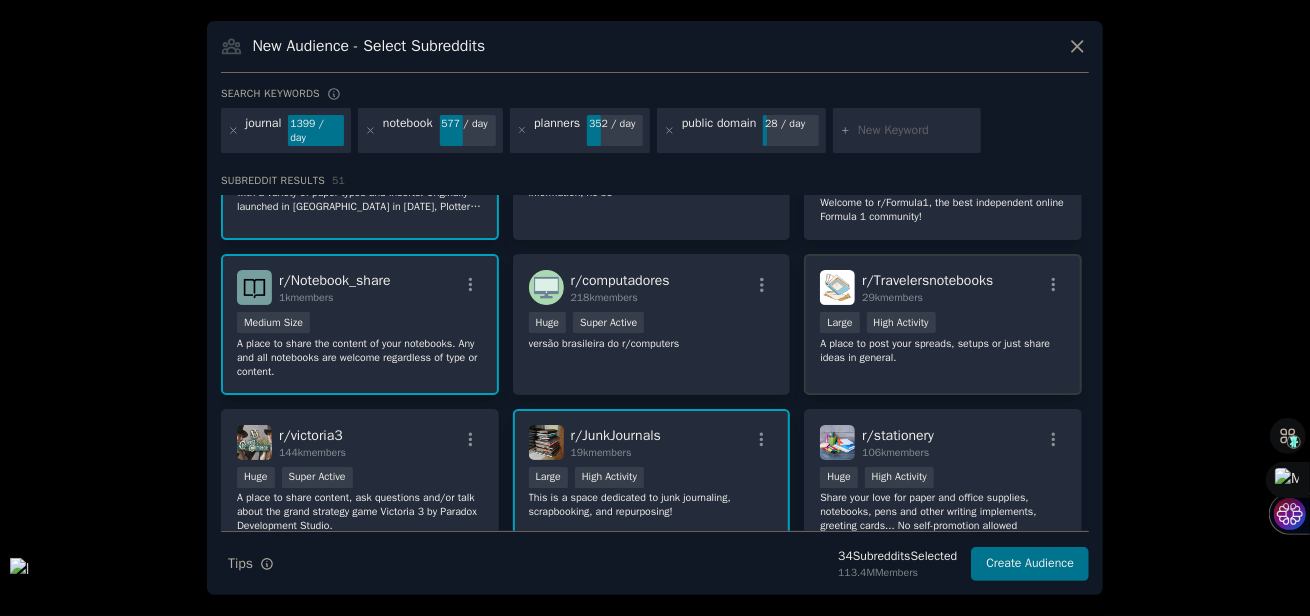 click on "10,000 - 100,000 members Large High Activity" at bounding box center (943, 324) 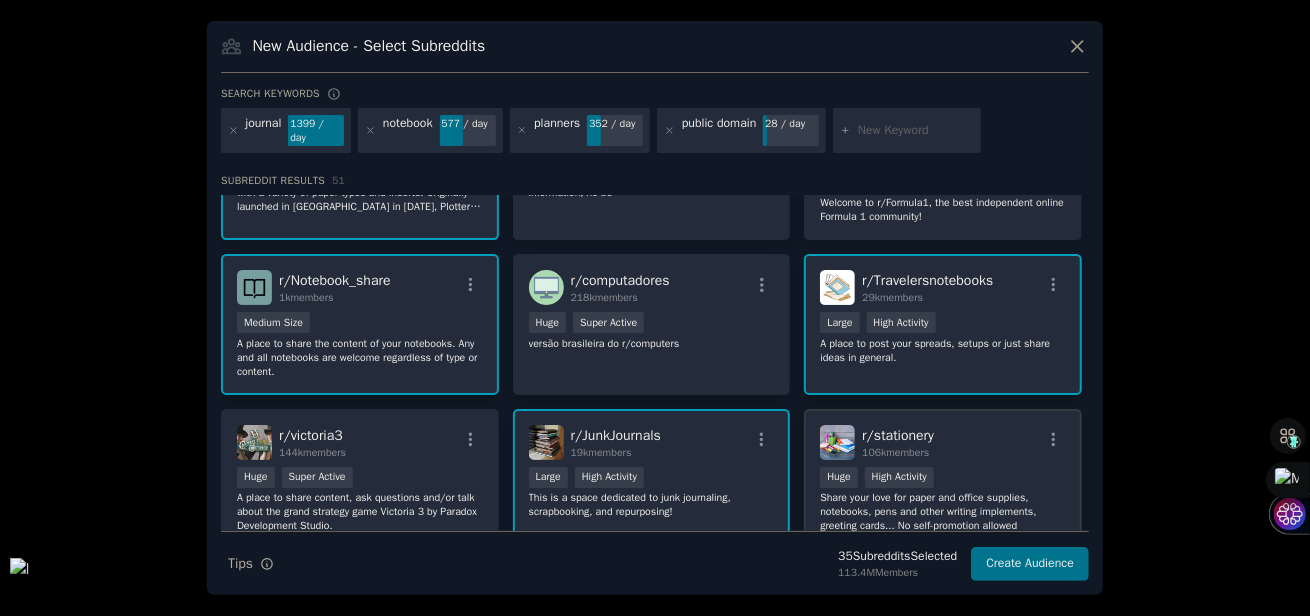 click on "r/ stationery 106k  members" at bounding box center [943, 442] 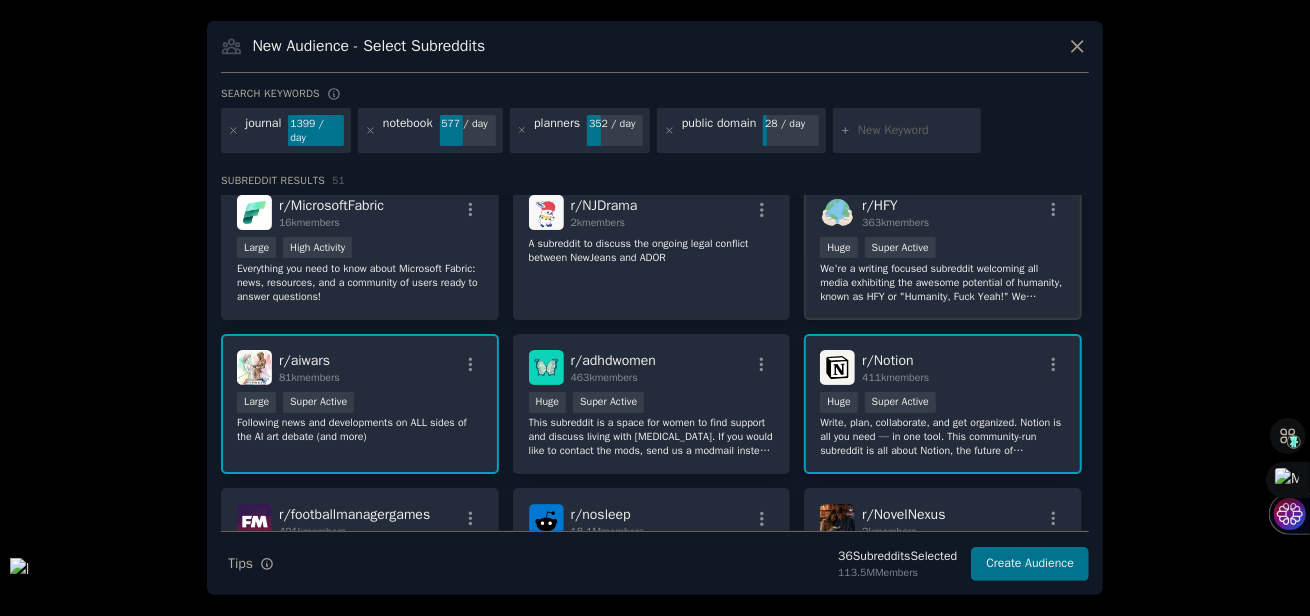 scroll, scrollTop: 2144, scrollLeft: 0, axis: vertical 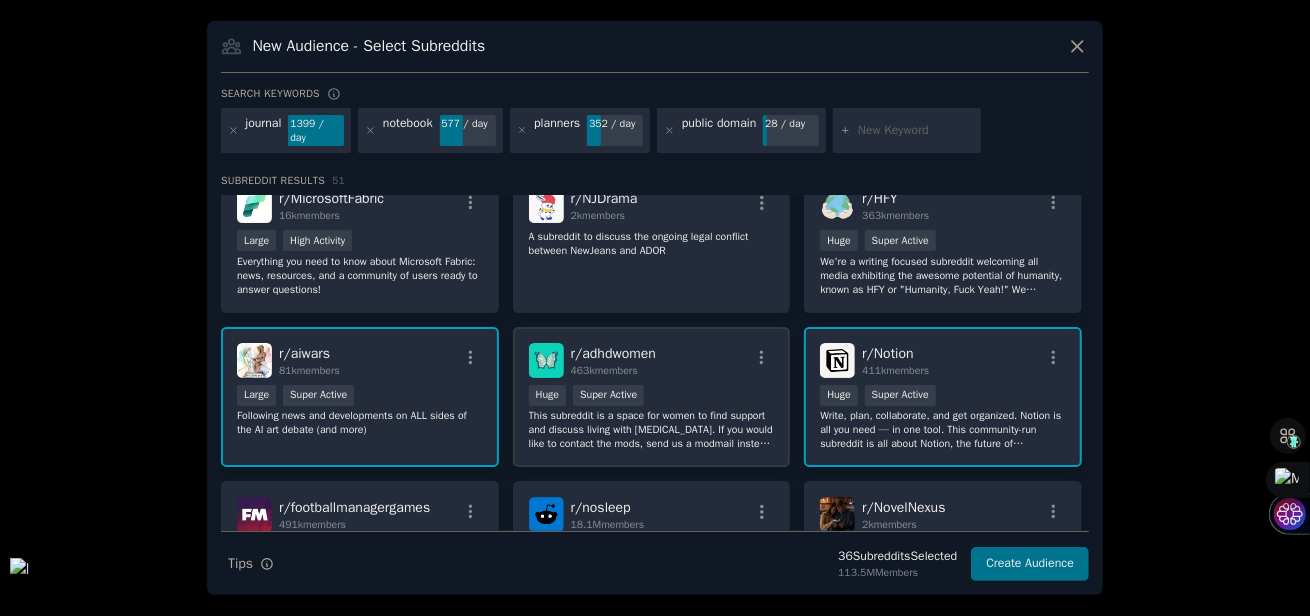 click on "This subreddit is a space for women to find support and discuss living with [MEDICAL_DATA].
If you would like to contact the mods, send us a modmail instead of DM-ing the moderators directly." at bounding box center [652, 430] 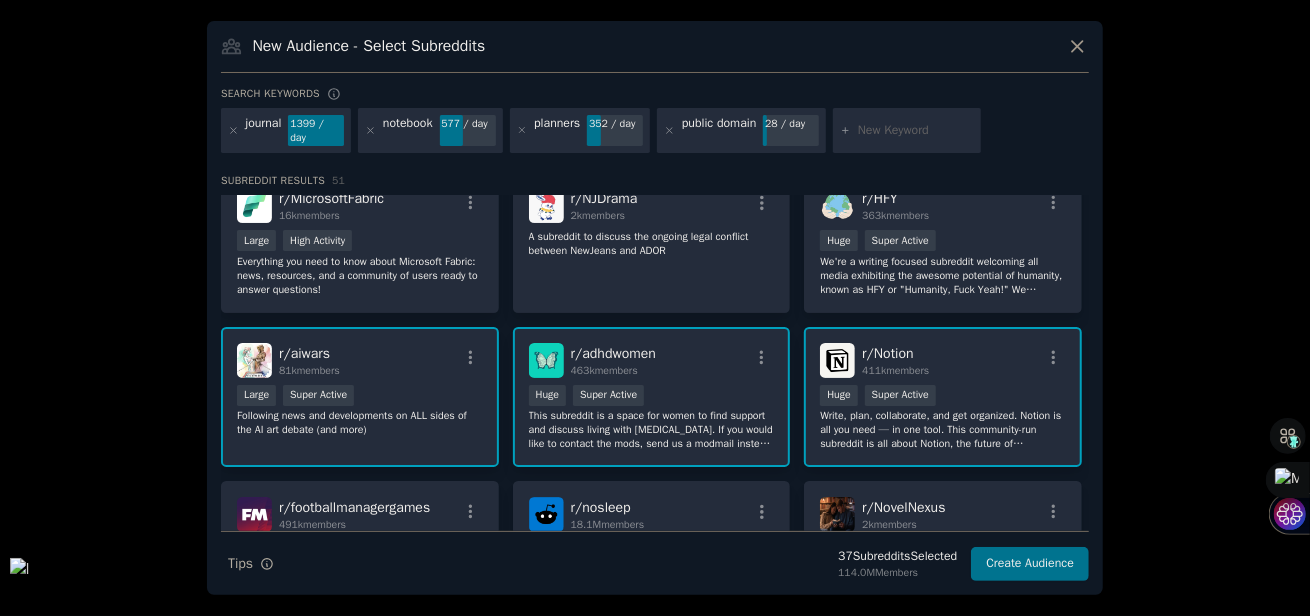 scroll, scrollTop: 2283, scrollLeft: 0, axis: vertical 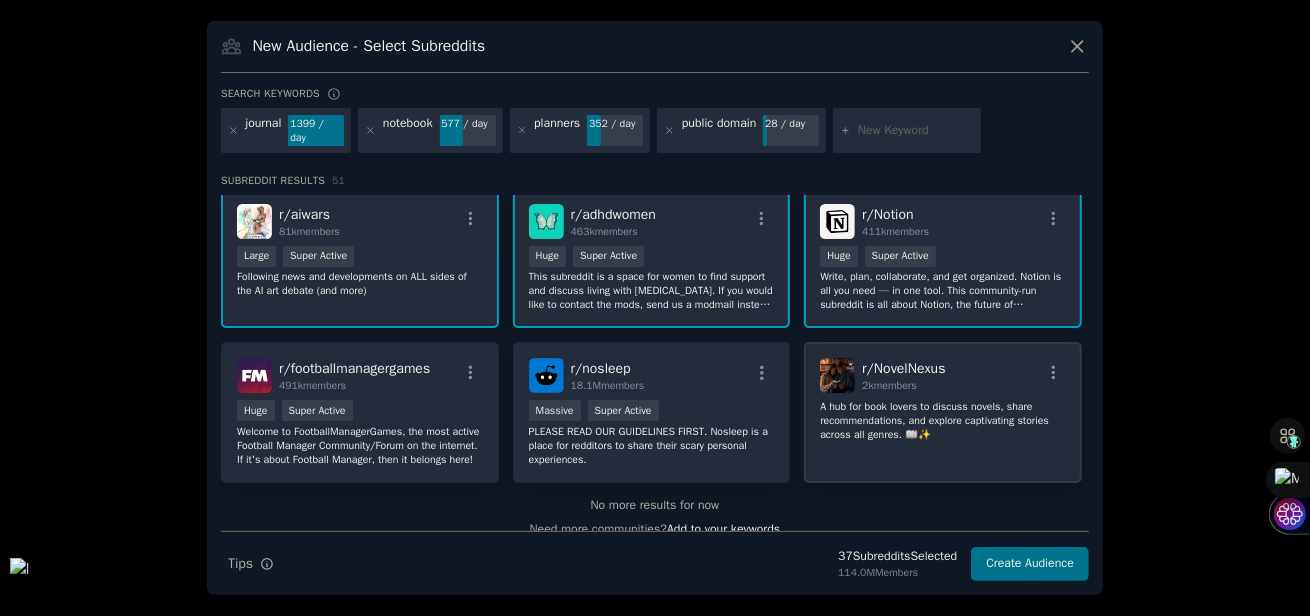 click on "r/ NovelNexus 2k  members" at bounding box center (943, 375) 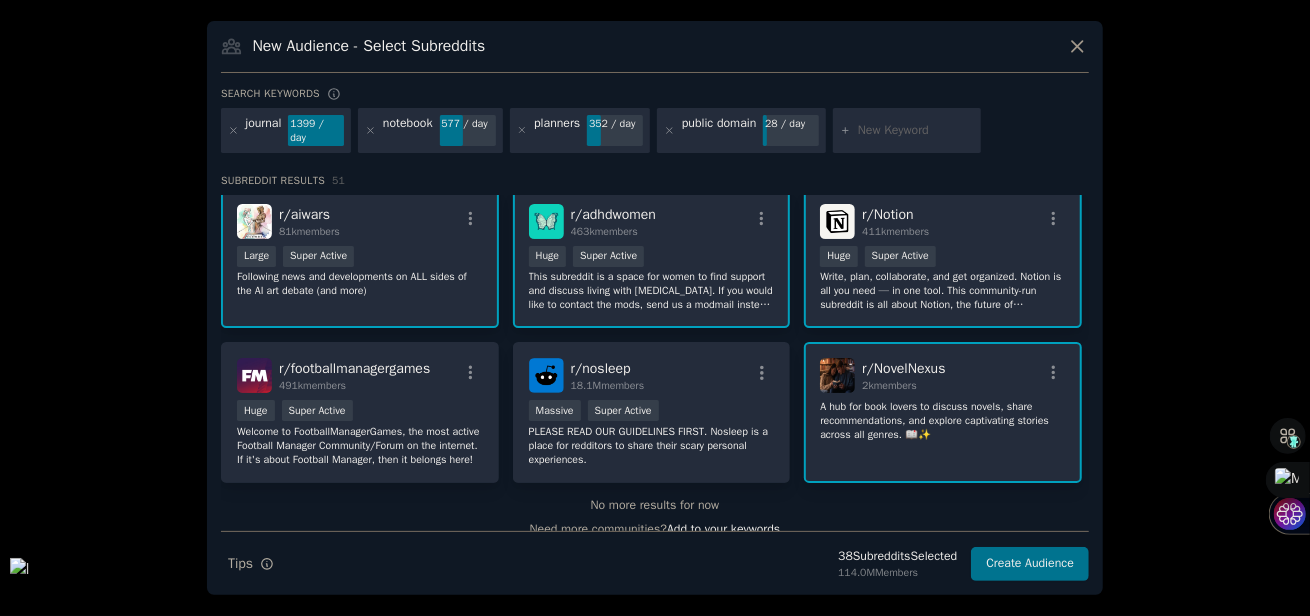 click at bounding box center (916, 131) 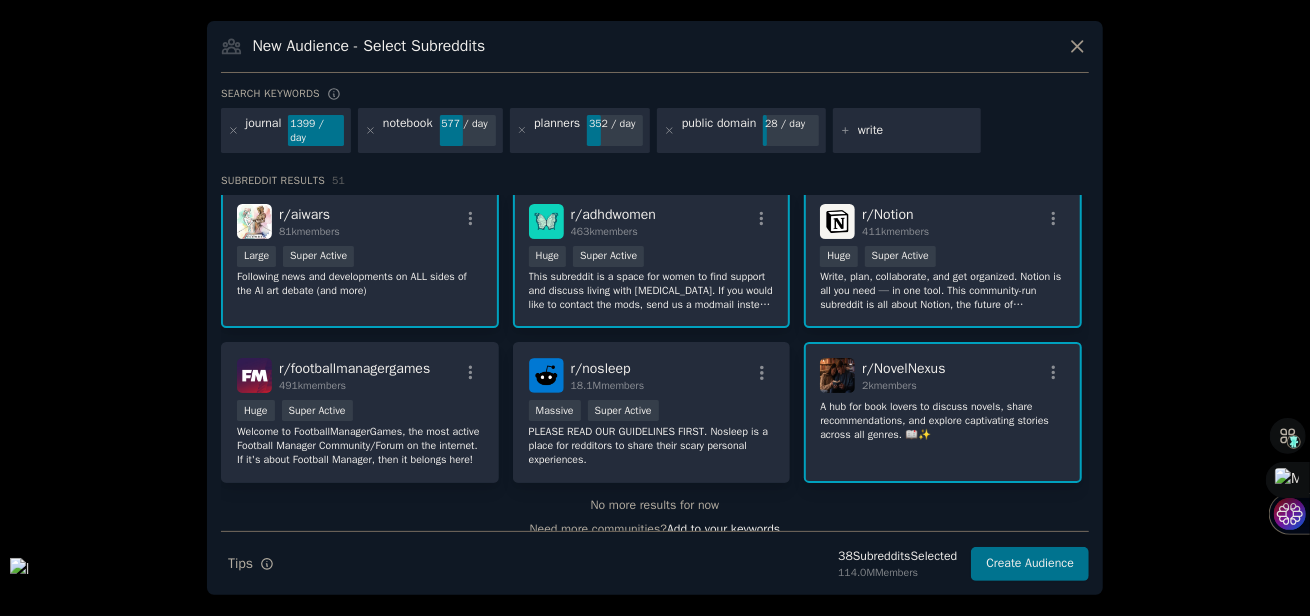 type on "writer" 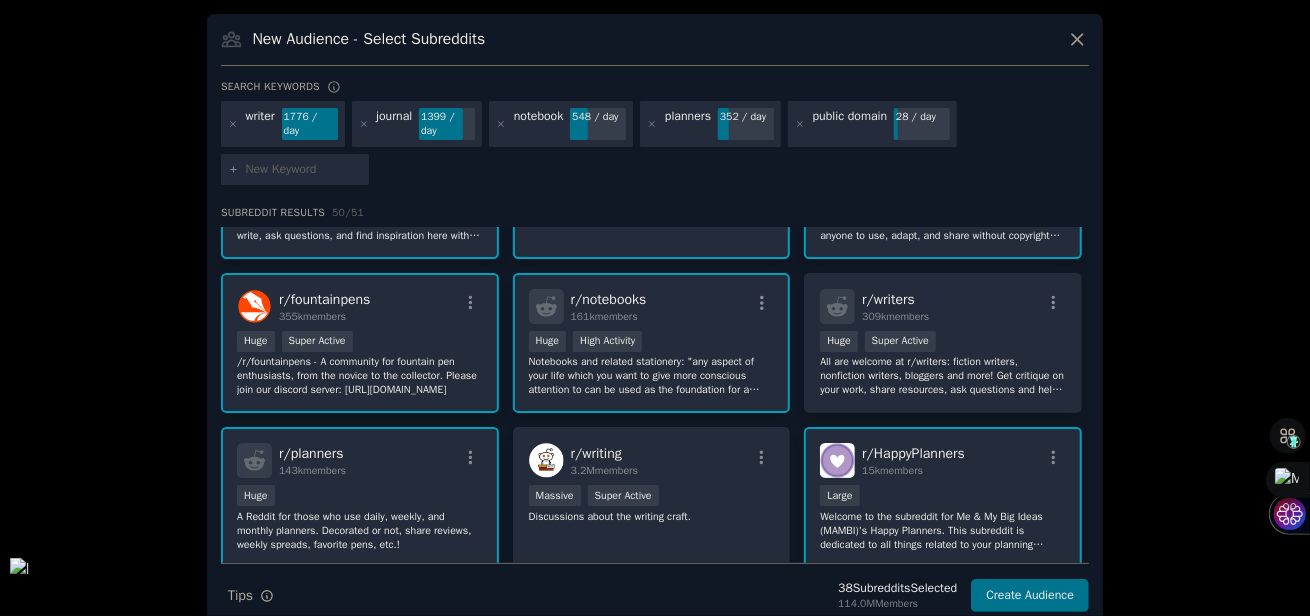 scroll, scrollTop: 0, scrollLeft: 0, axis: both 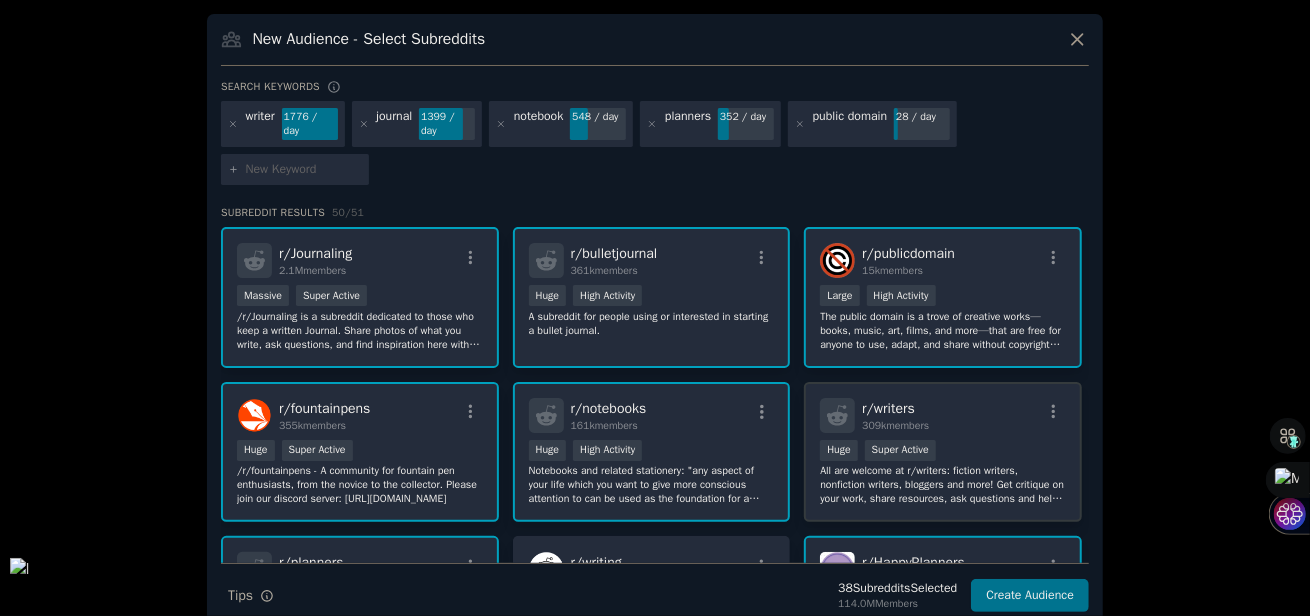 click on "309k  members" at bounding box center (895, 425) 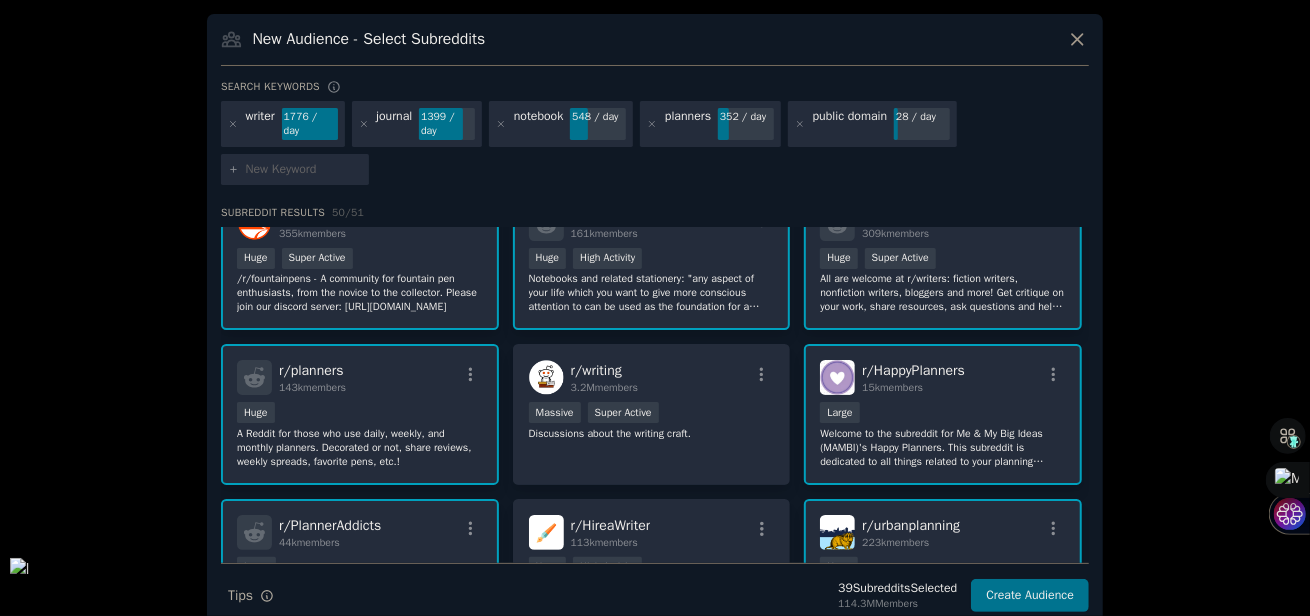 scroll, scrollTop: 221, scrollLeft: 0, axis: vertical 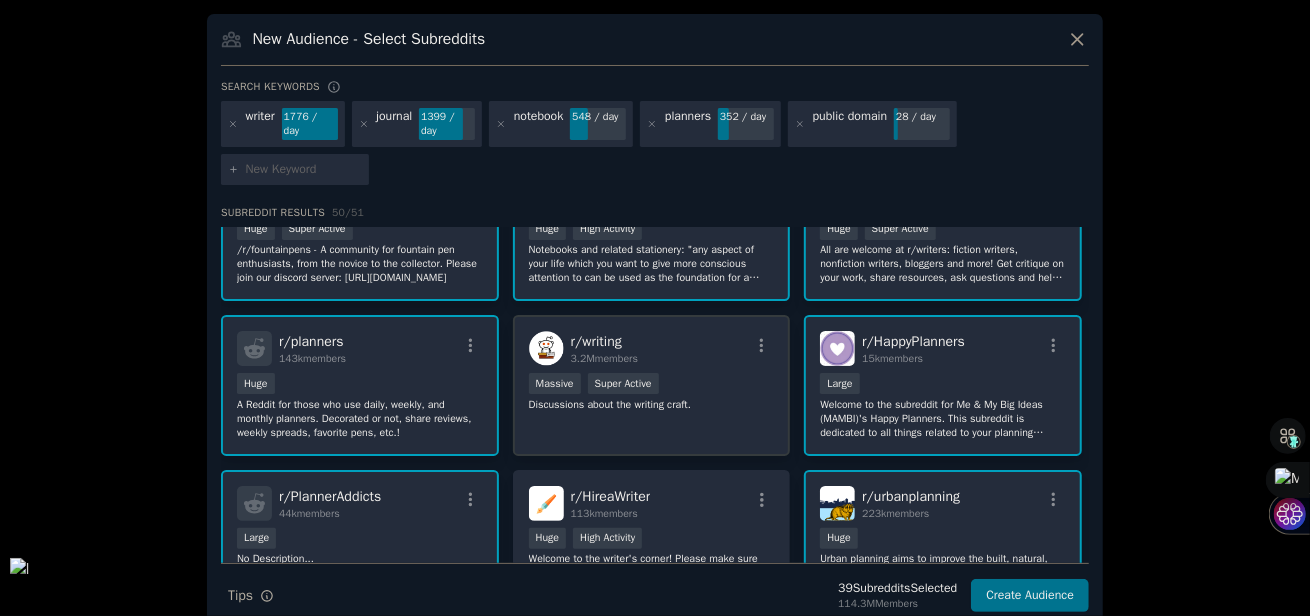 click on "Massive Super Active" at bounding box center [652, 385] 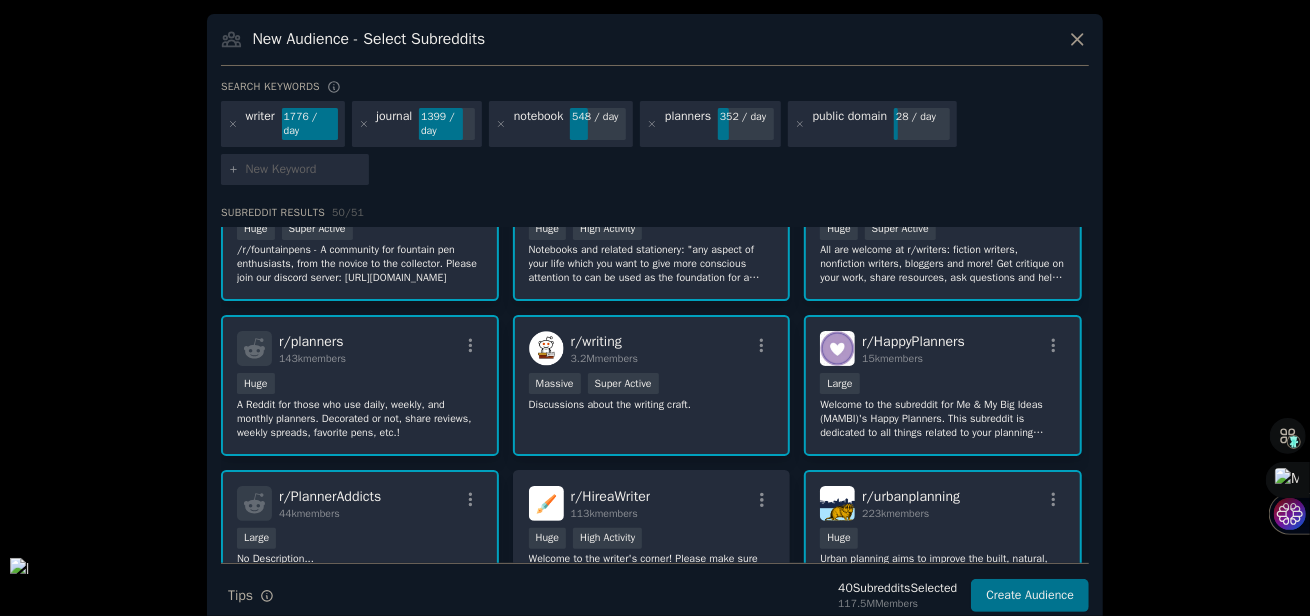 scroll, scrollTop: 444, scrollLeft: 0, axis: vertical 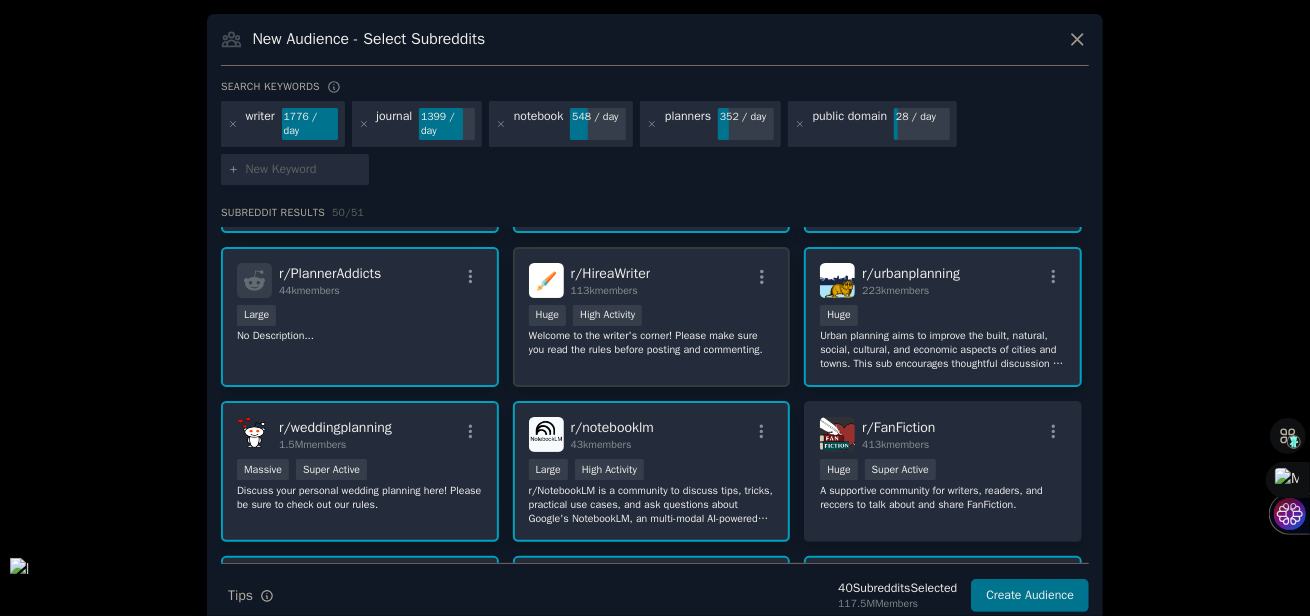 click on "Huge High Activity" at bounding box center (652, 317) 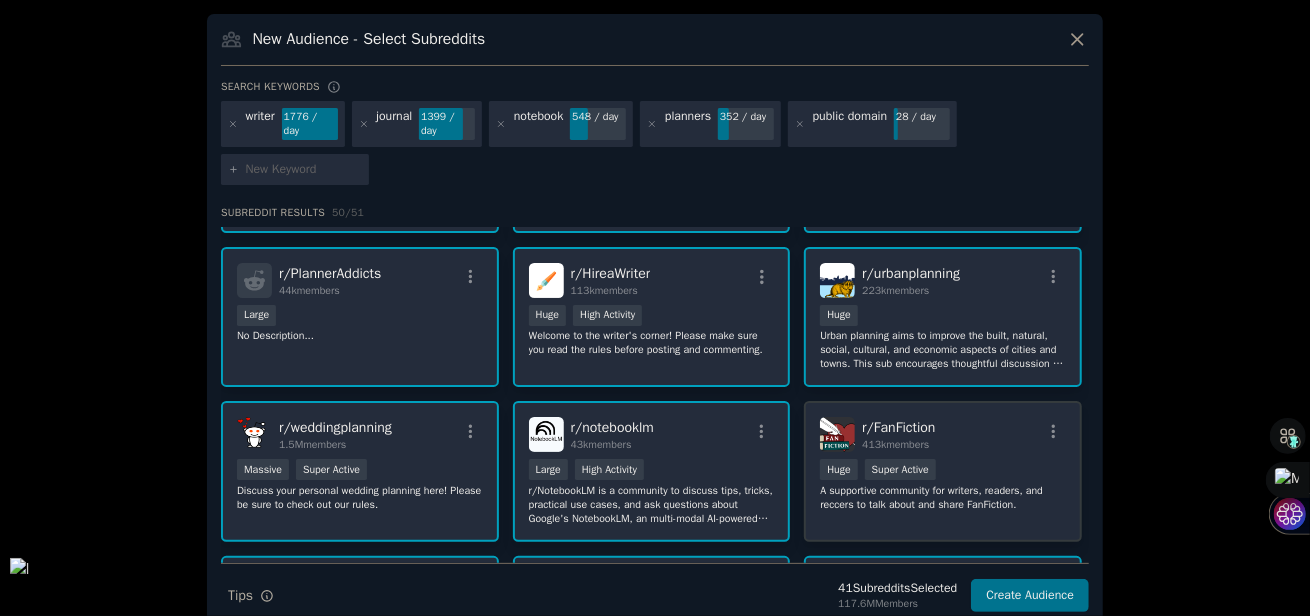 click on "r/ FanFiction 413k  members" at bounding box center (943, 434) 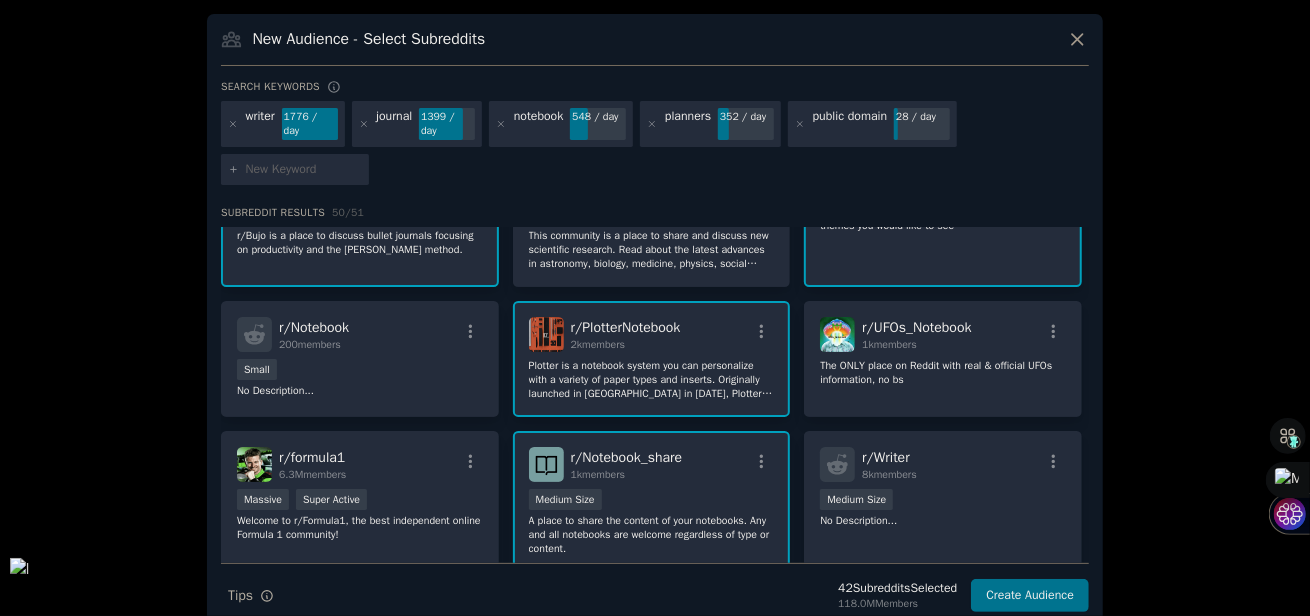 scroll, scrollTop: 1841, scrollLeft: 0, axis: vertical 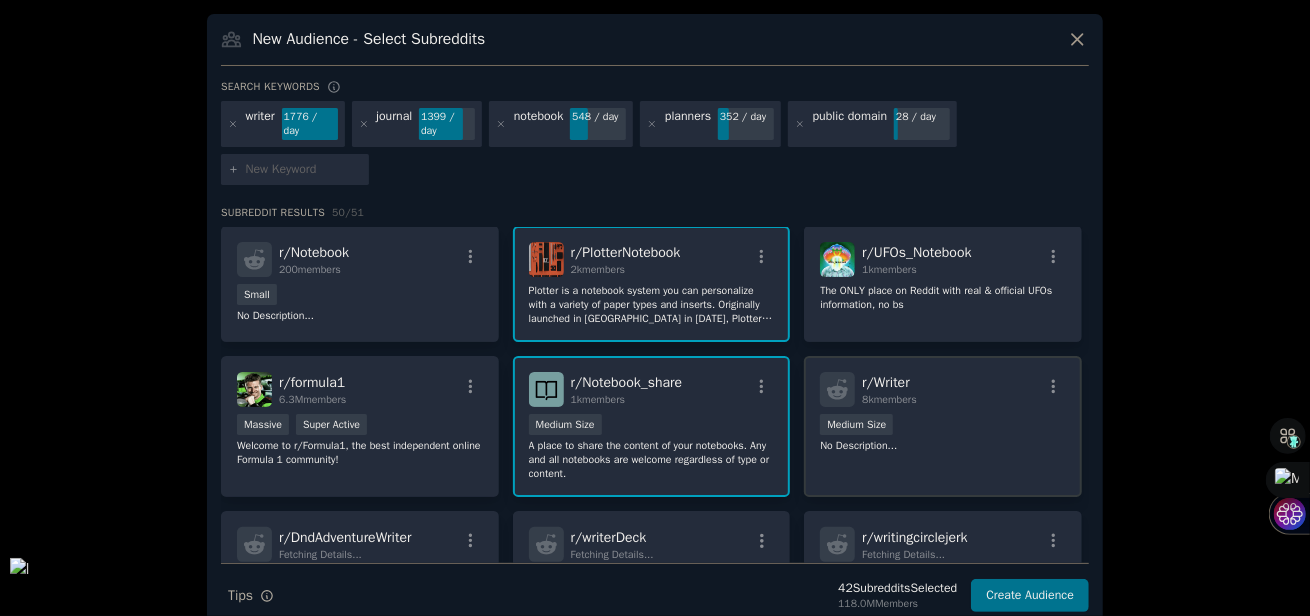 click on "r/ Writer 8k  members" at bounding box center [943, 389] 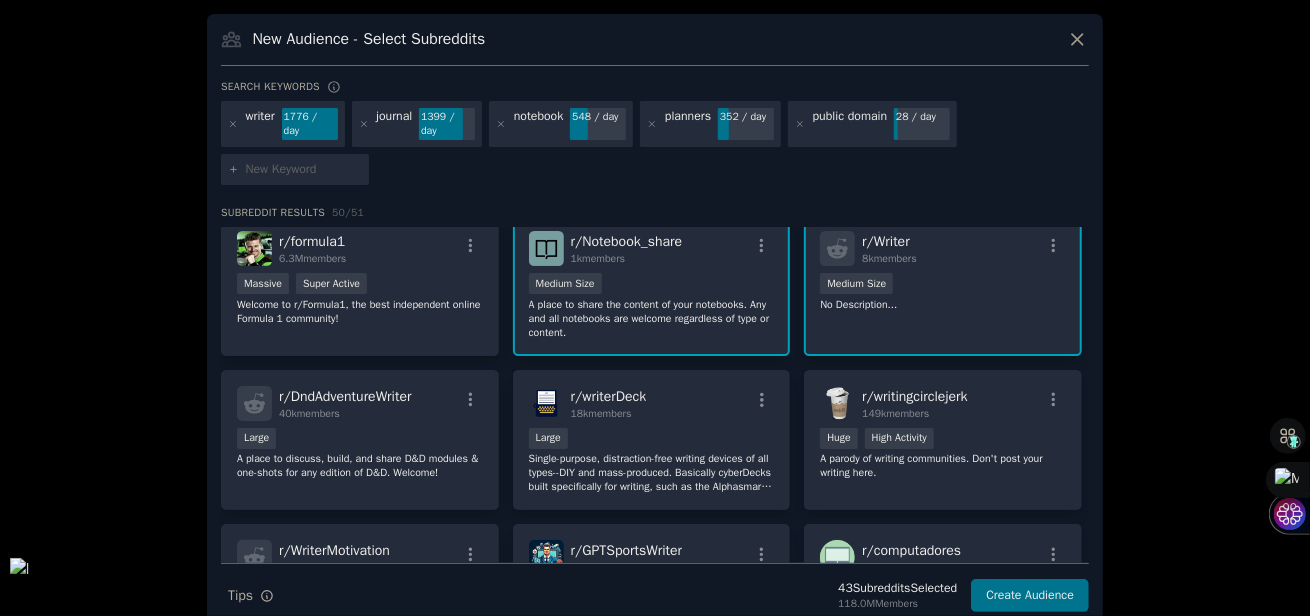 scroll, scrollTop: 2063, scrollLeft: 0, axis: vertical 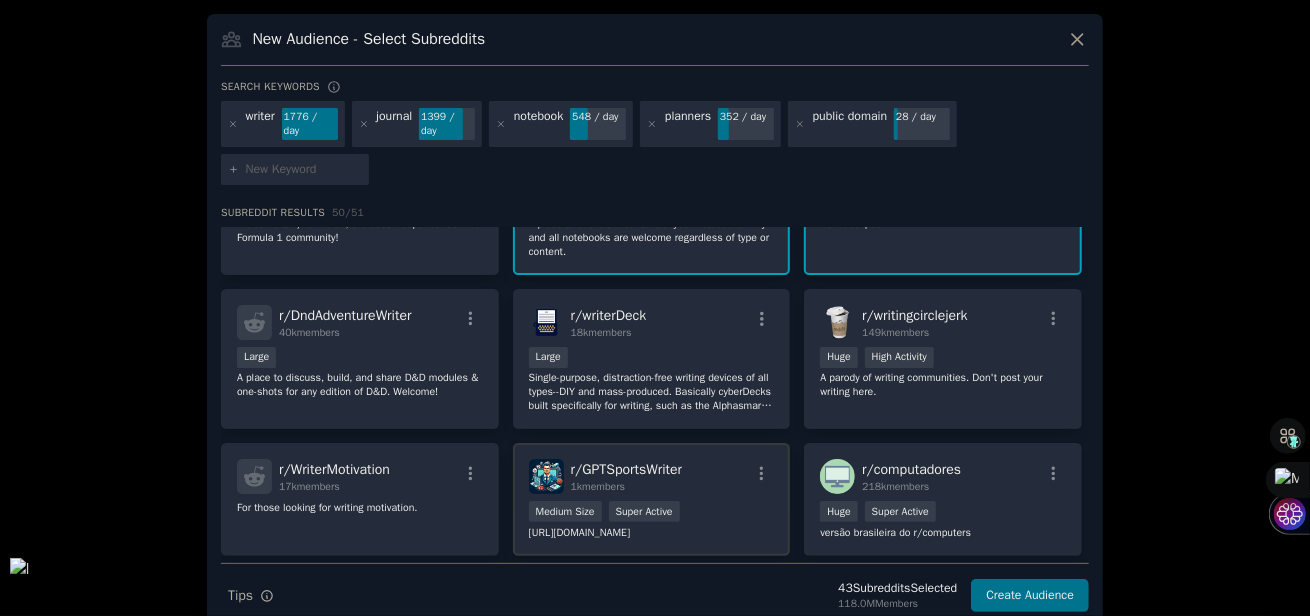 click on "r/ GPTSportsWriter 1k  members" at bounding box center (652, 476) 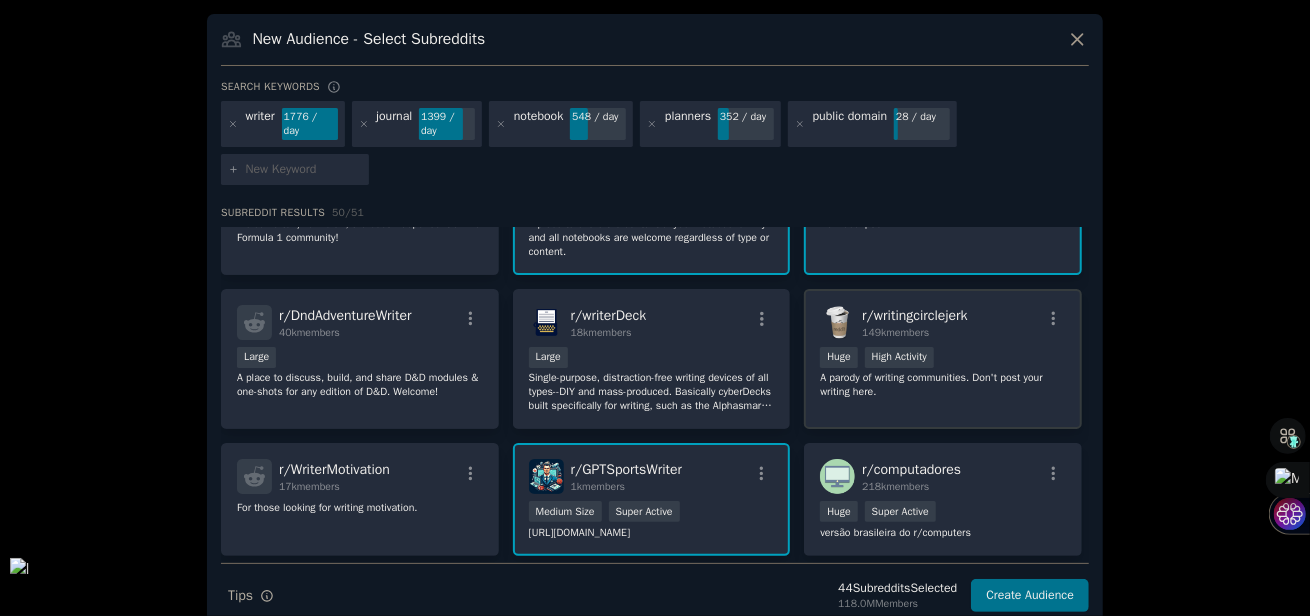 click on "A parody of writing communities. Don't post your writing here." at bounding box center (943, 385) 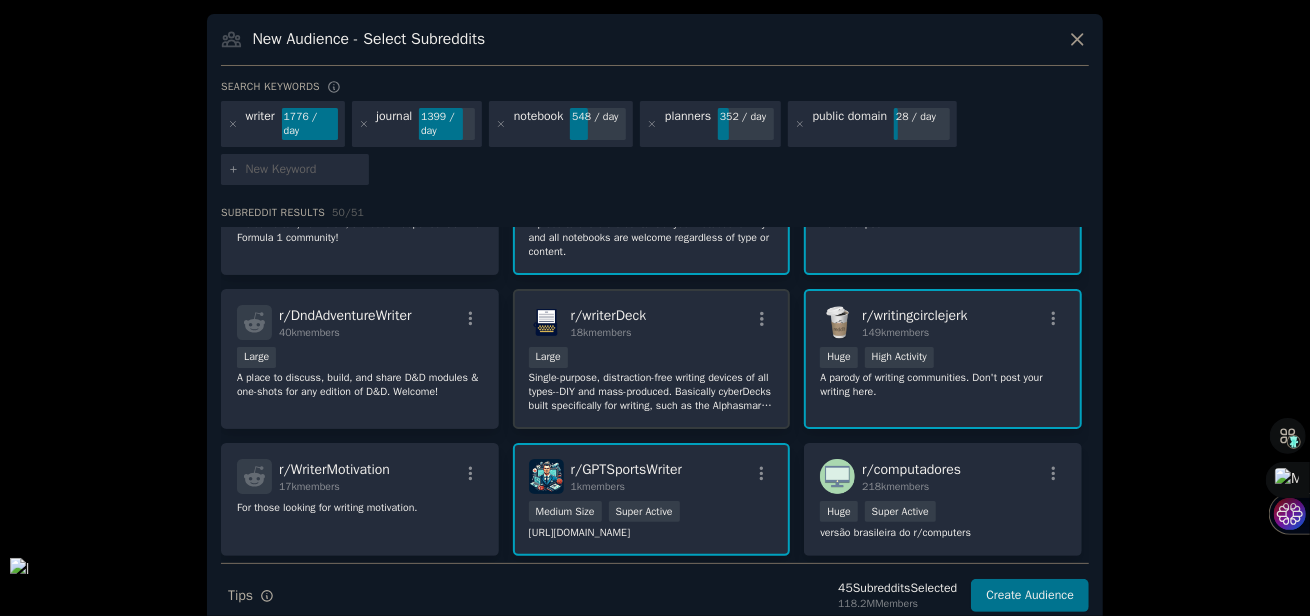 click on "Single-purpose, distraction-free writing devices of all types--DIY and mass-produced. Basically cyberDecks built specifically for writing, such as the Alphasmart Neo or Astrohaus Freewrite, (or the O.G., typewriters). Discuss your favorites, show off your builds, whatever!
If you are new to the idea, please see our wiki." at bounding box center (652, 392) 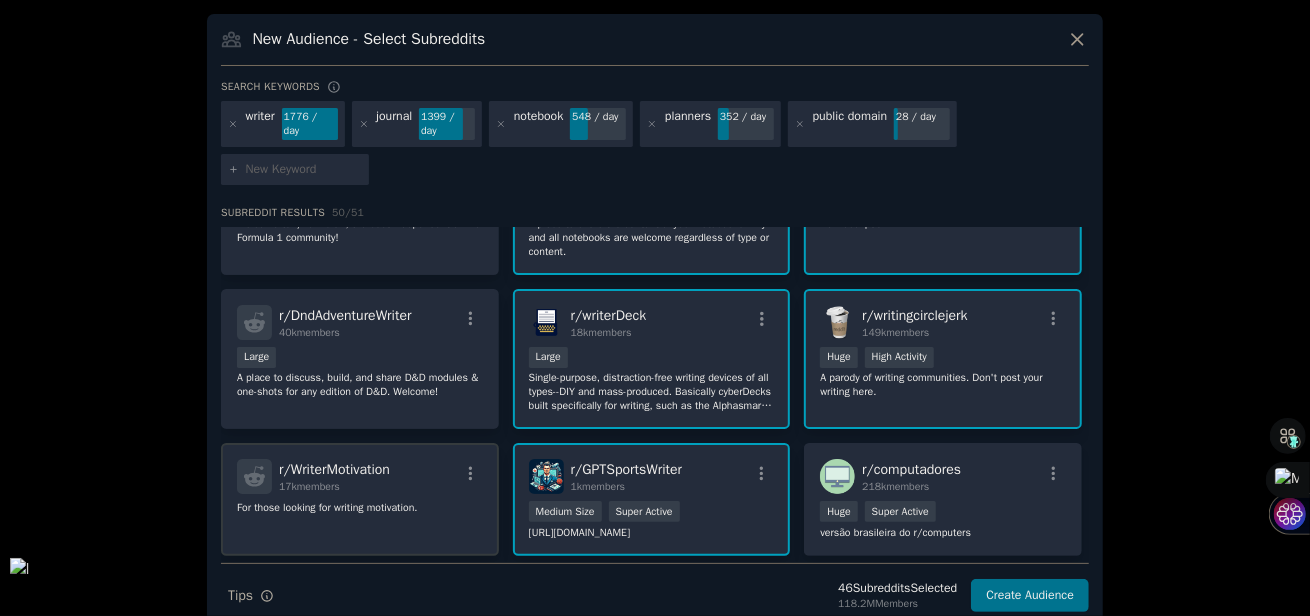 click on "For those looking for writing motivation." 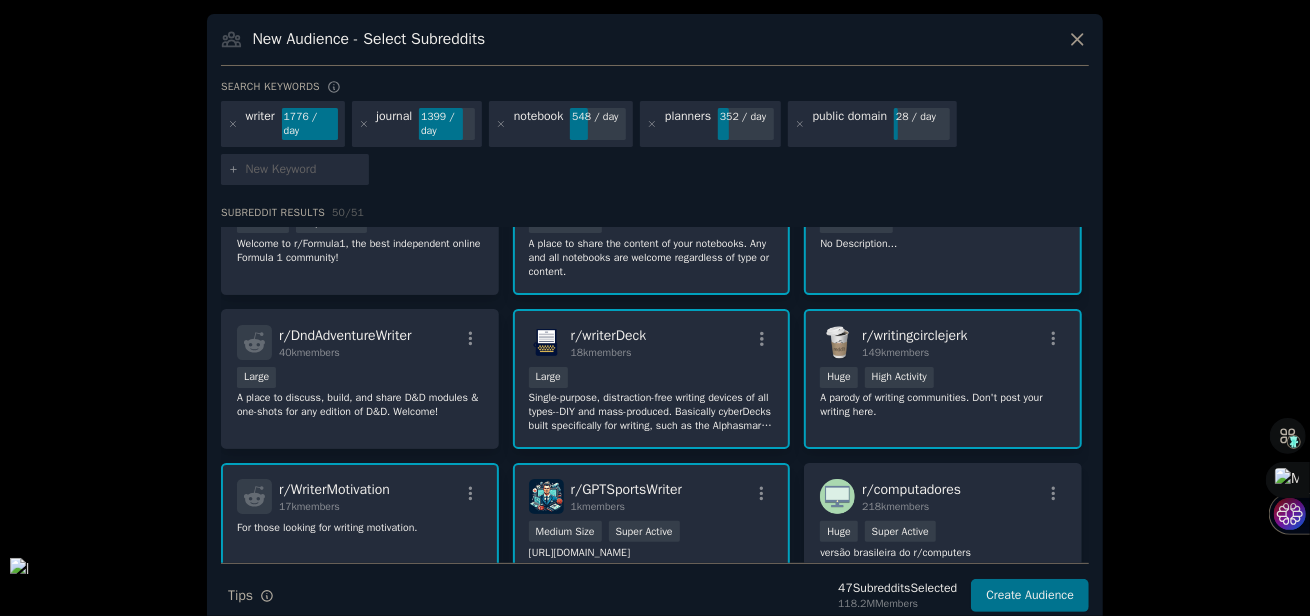 scroll, scrollTop: 2036, scrollLeft: 0, axis: vertical 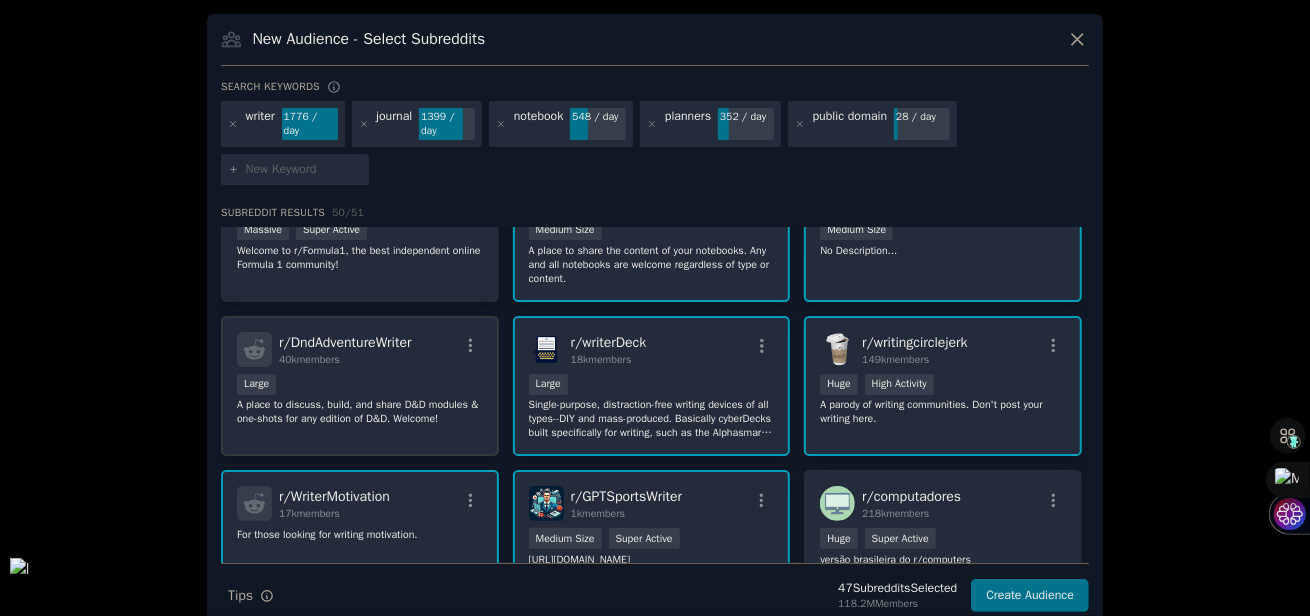 click on "Large" at bounding box center (360, 386) 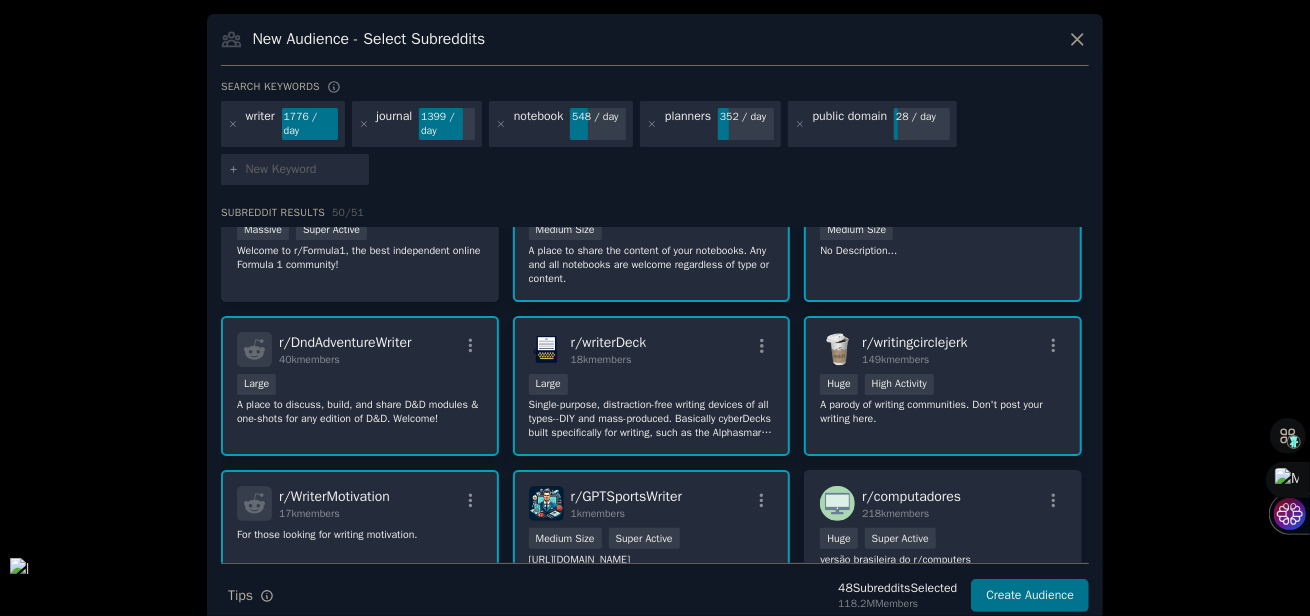 click at bounding box center (304, 170) 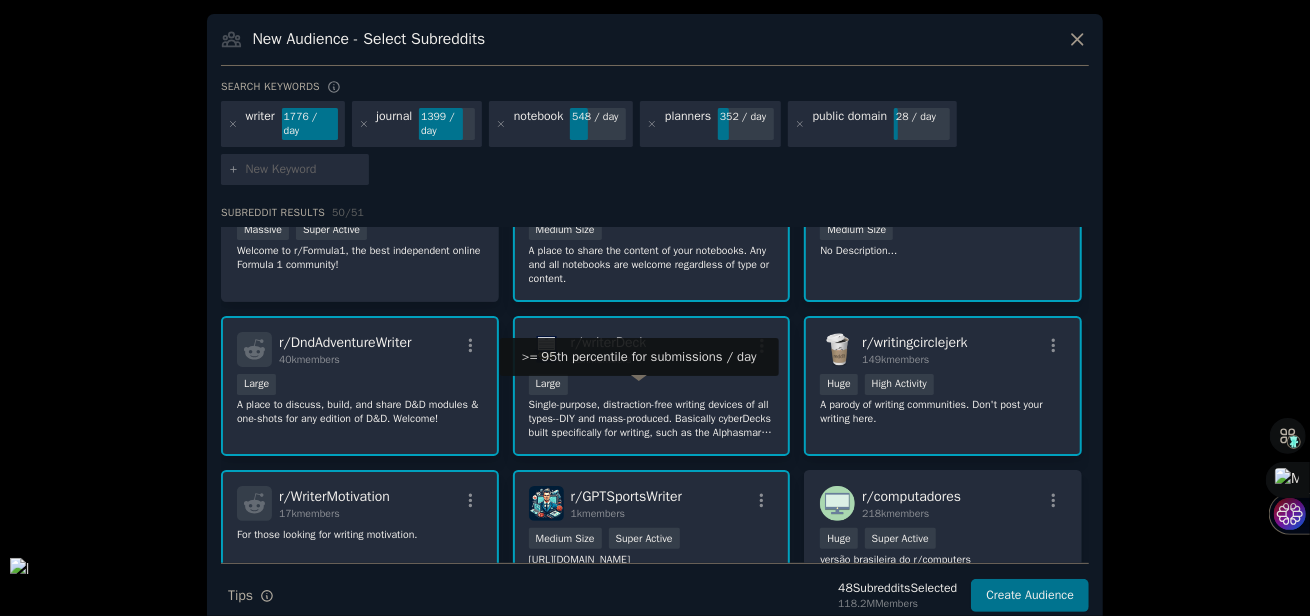 scroll, scrollTop: 2258, scrollLeft: 0, axis: vertical 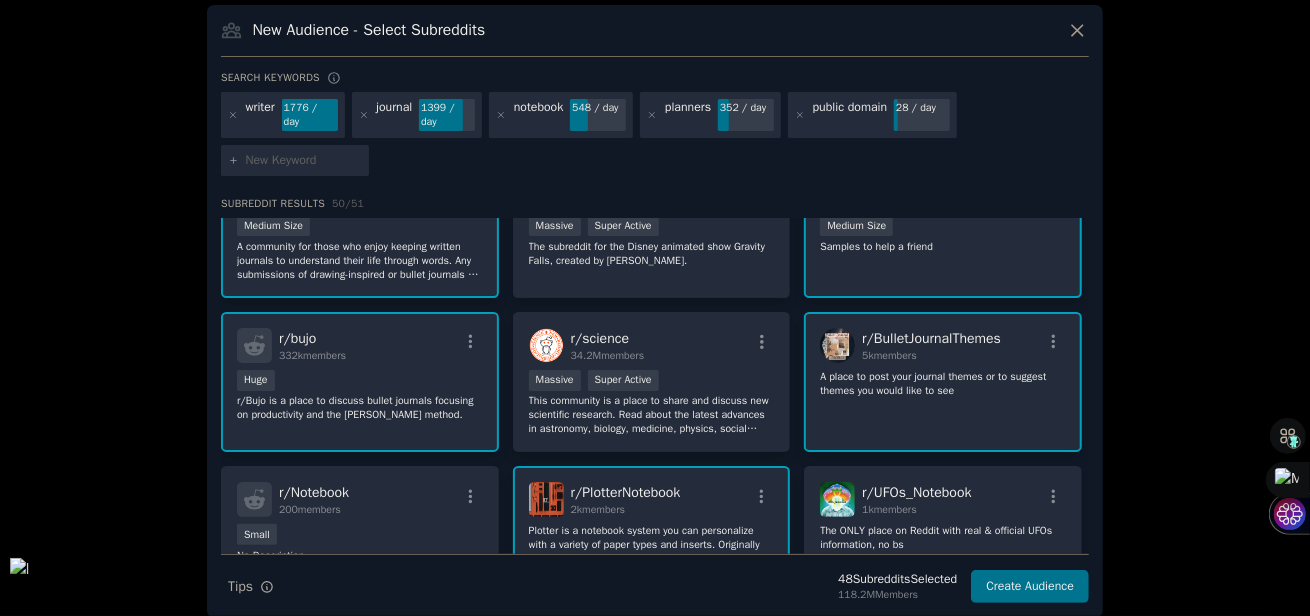 click at bounding box center (304, 161) 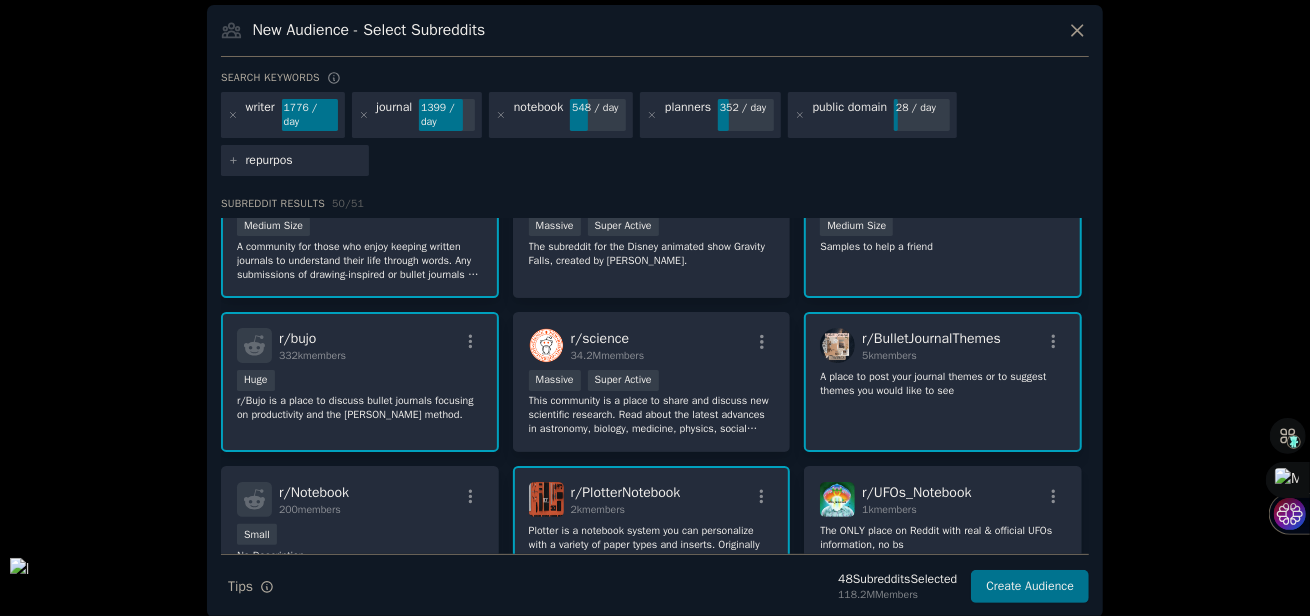 type on "repurpose" 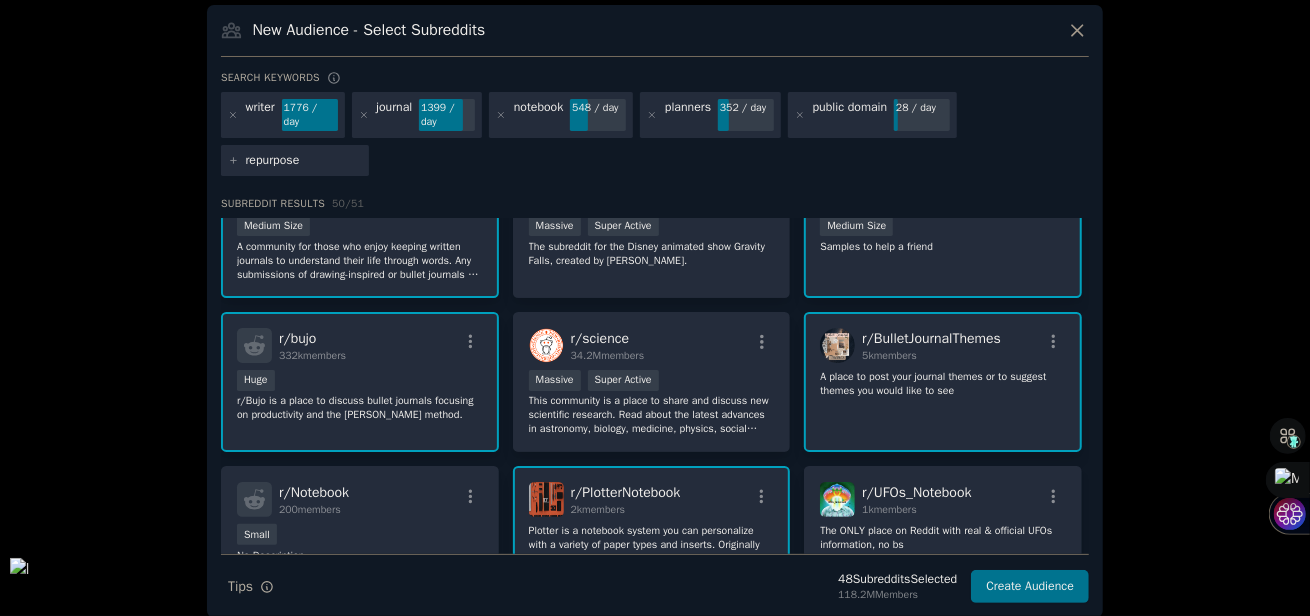 type 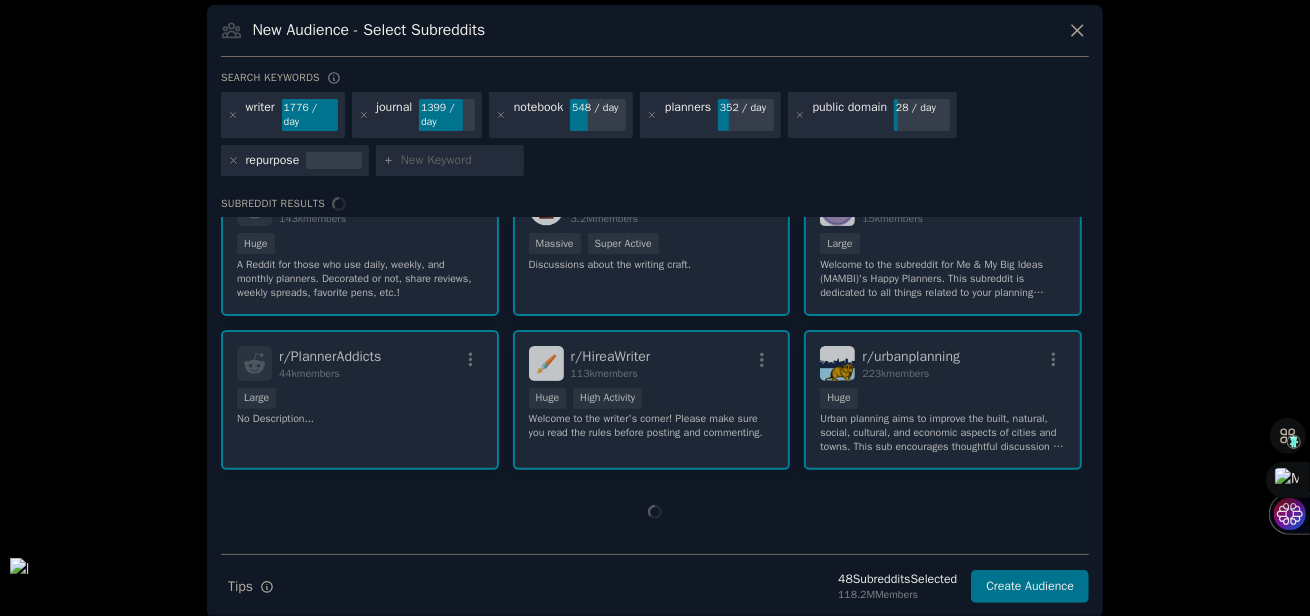 scroll, scrollTop: 0, scrollLeft: 0, axis: both 